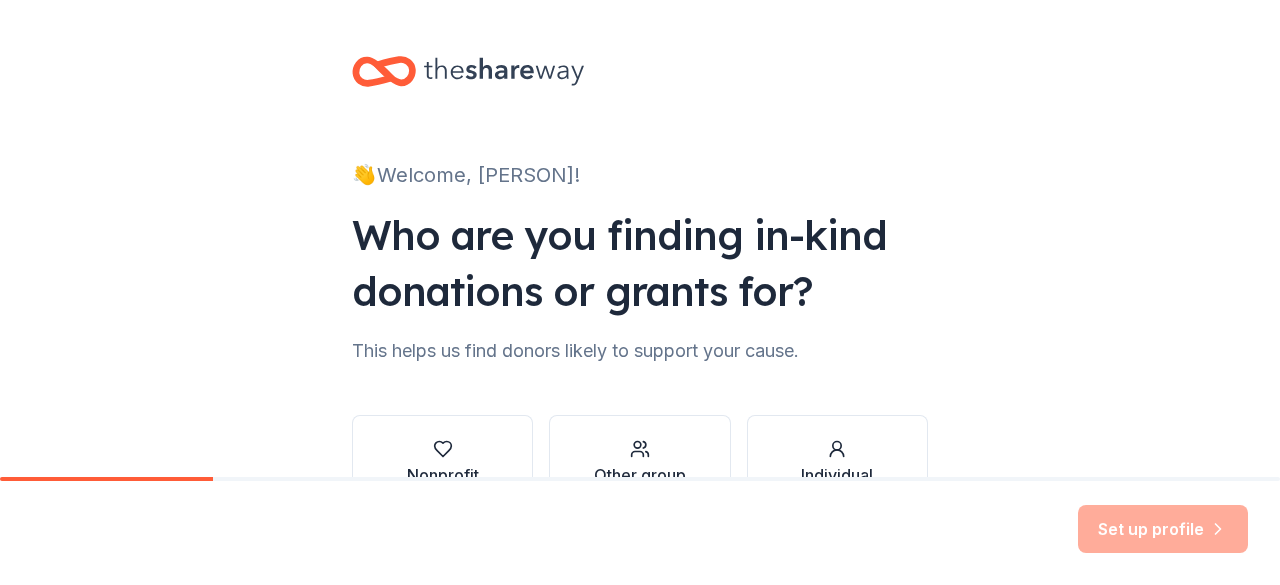 scroll, scrollTop: 0, scrollLeft: 0, axis: both 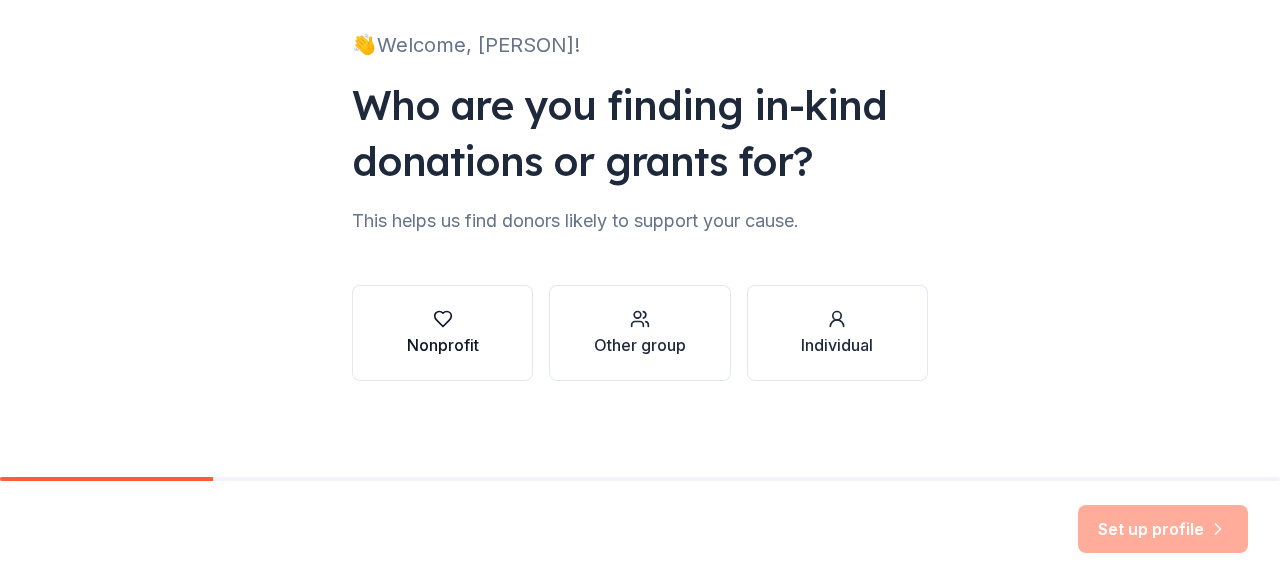 click on "Nonprofit" at bounding box center (443, 345) 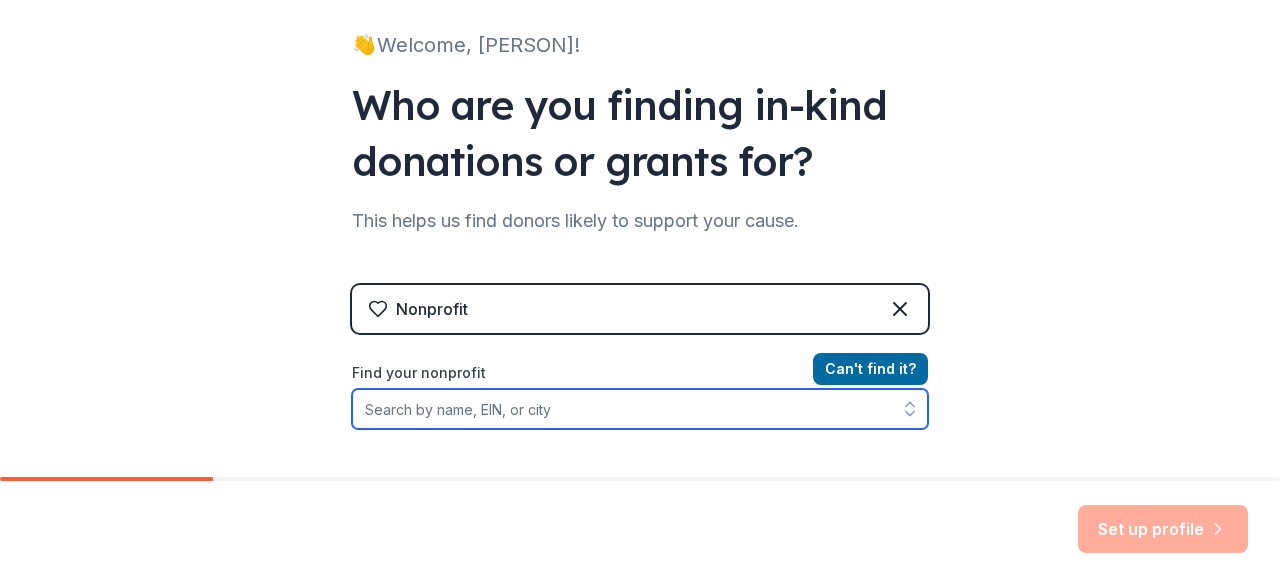 click on "Find your nonprofit" at bounding box center (640, 409) 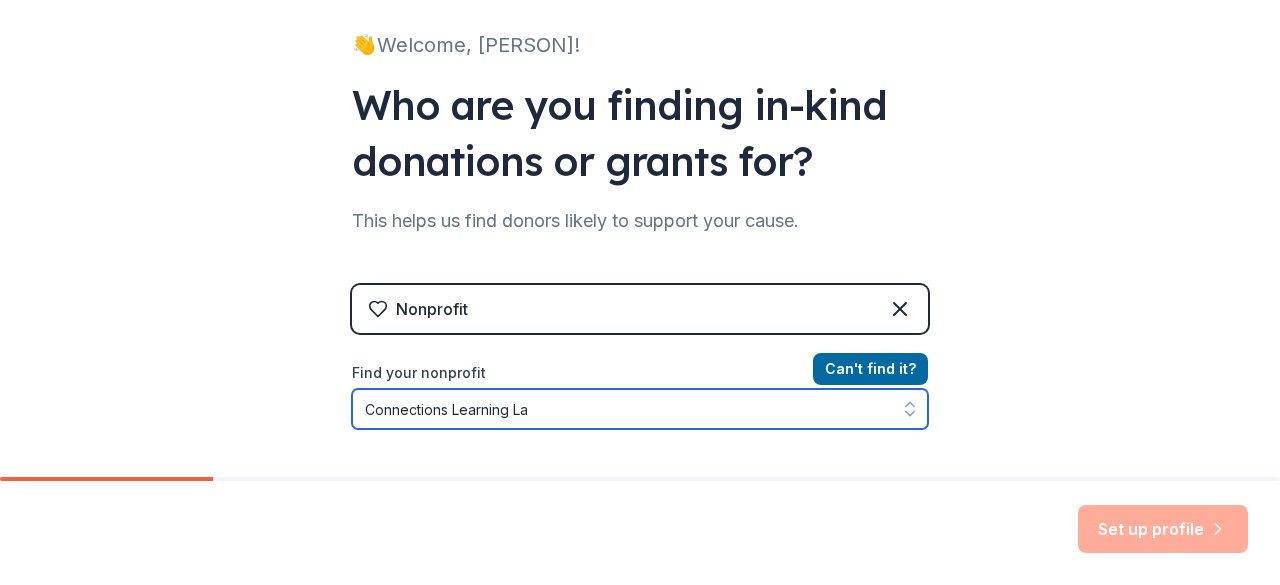 type on "Connections Learning Lab" 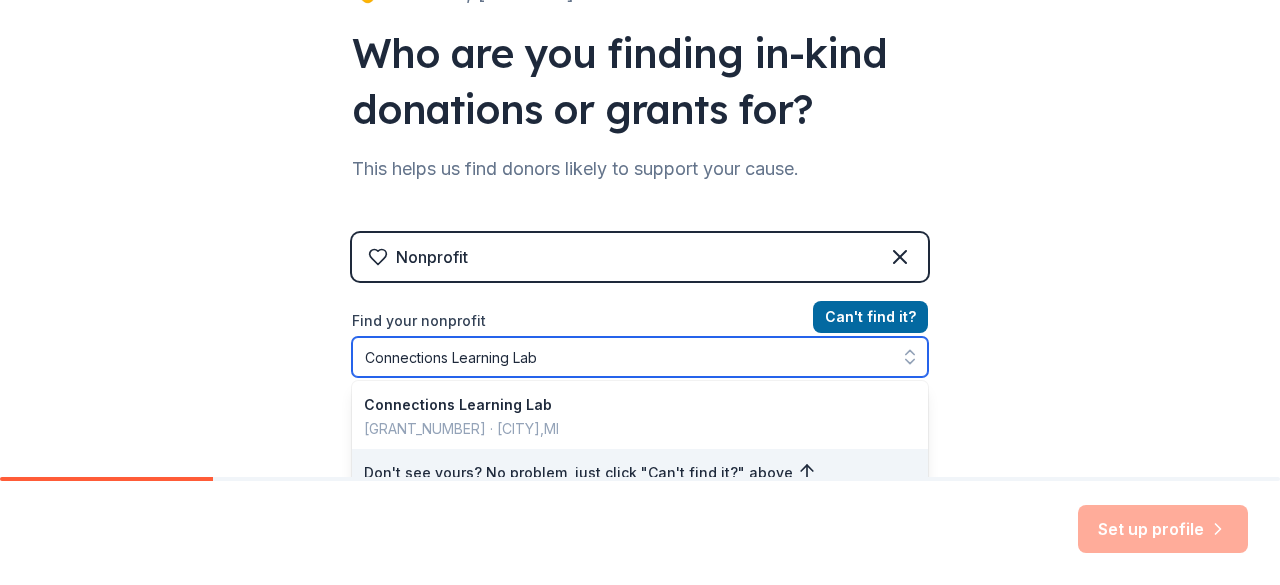 scroll, scrollTop: 184, scrollLeft: 0, axis: vertical 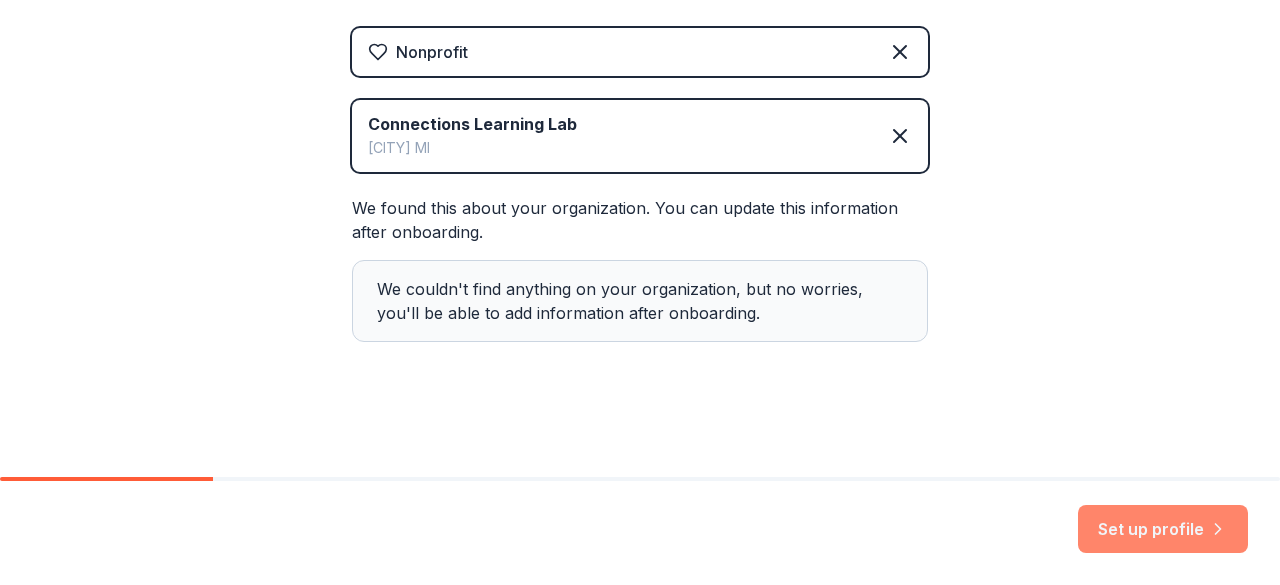 click on "Set up profile" at bounding box center [1163, 529] 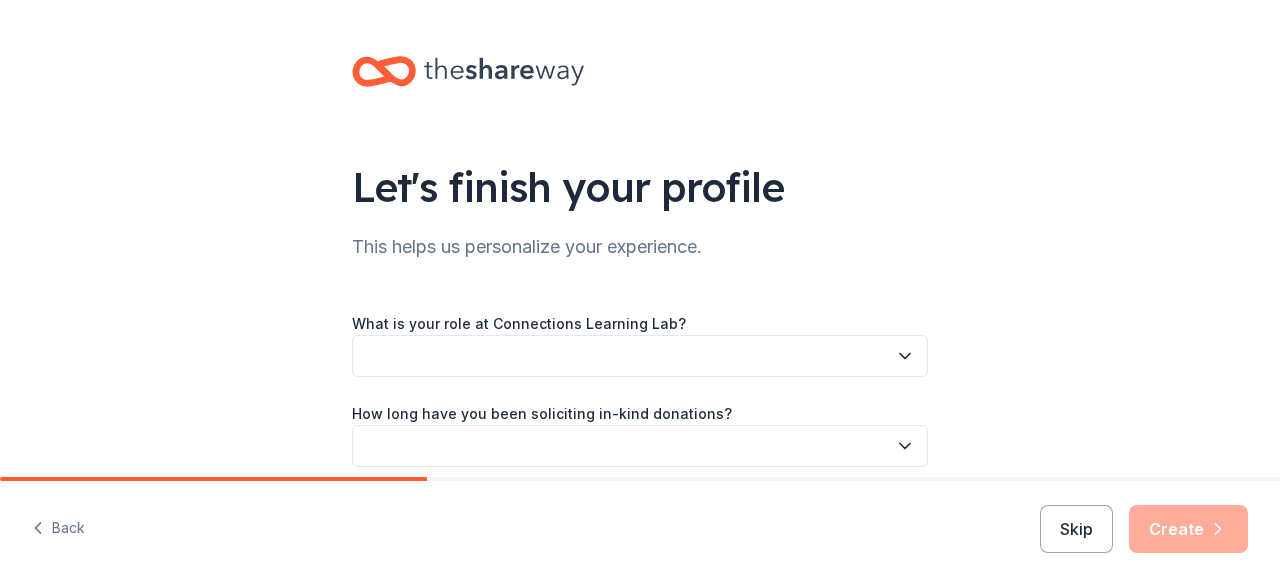 scroll, scrollTop: 176, scrollLeft: 0, axis: vertical 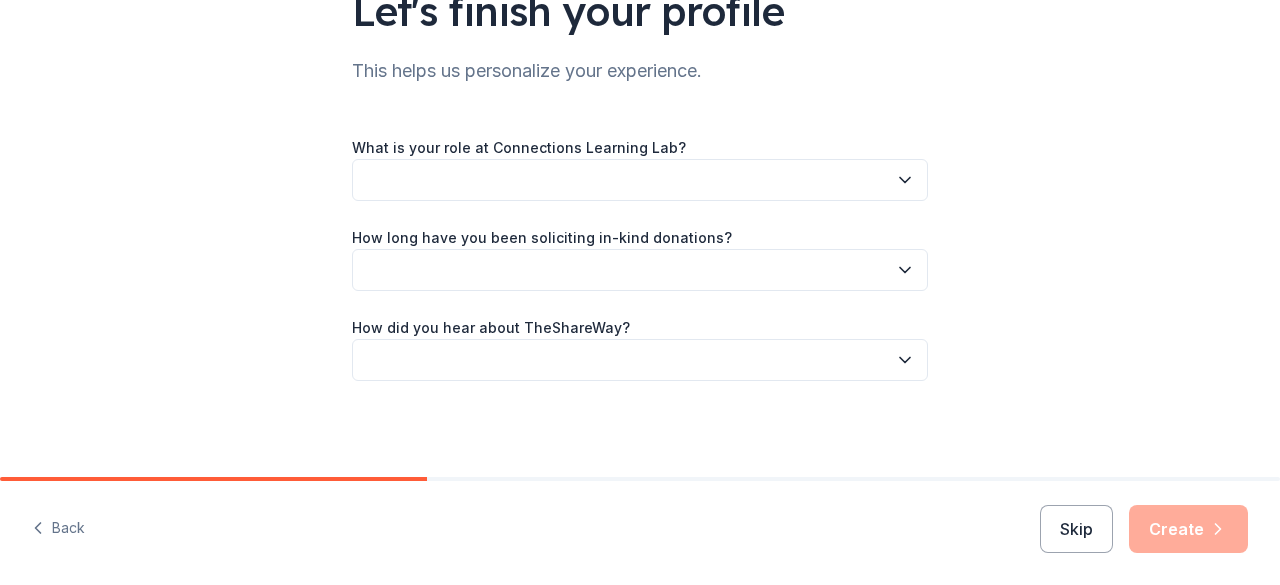 click at bounding box center [640, 180] 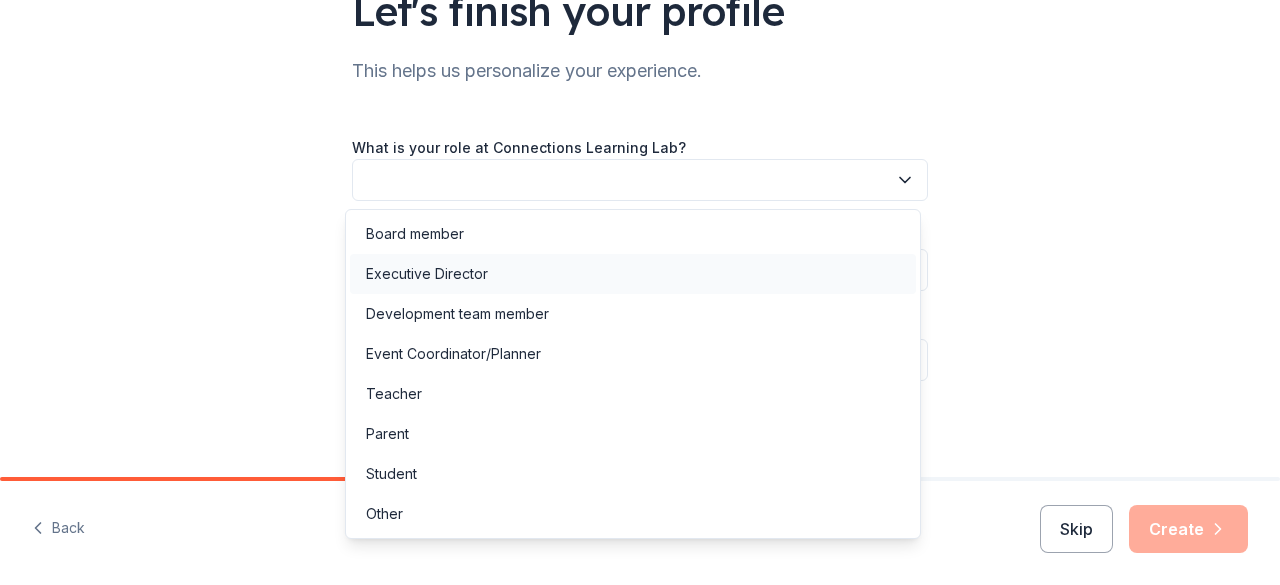 click on "Executive Director" at bounding box center (633, 274) 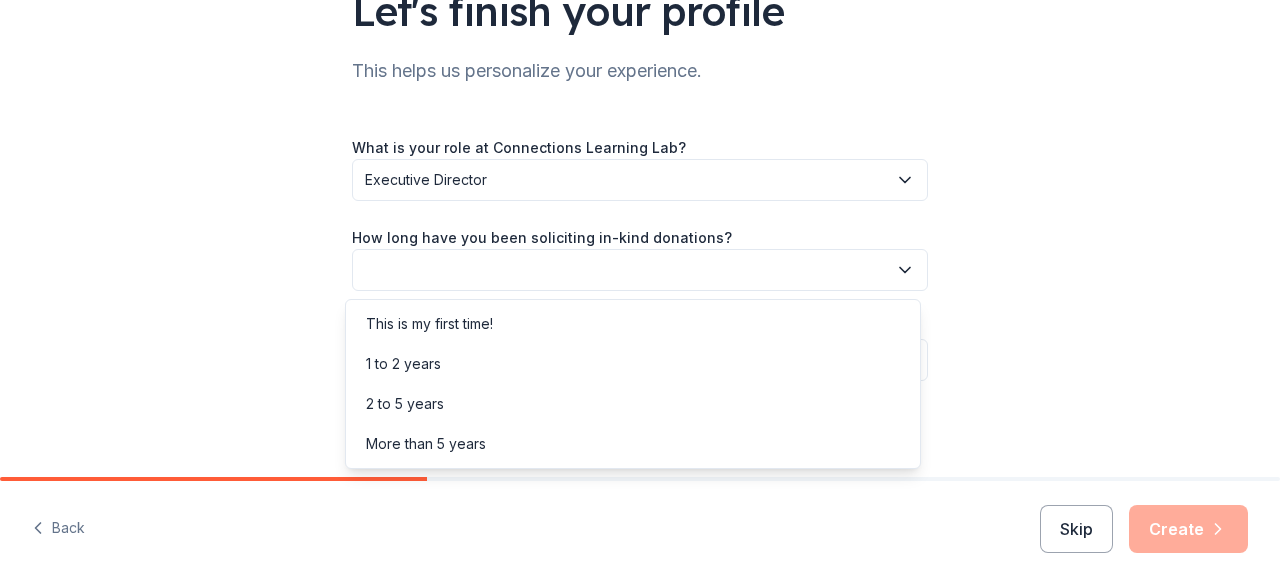 click at bounding box center (640, 270) 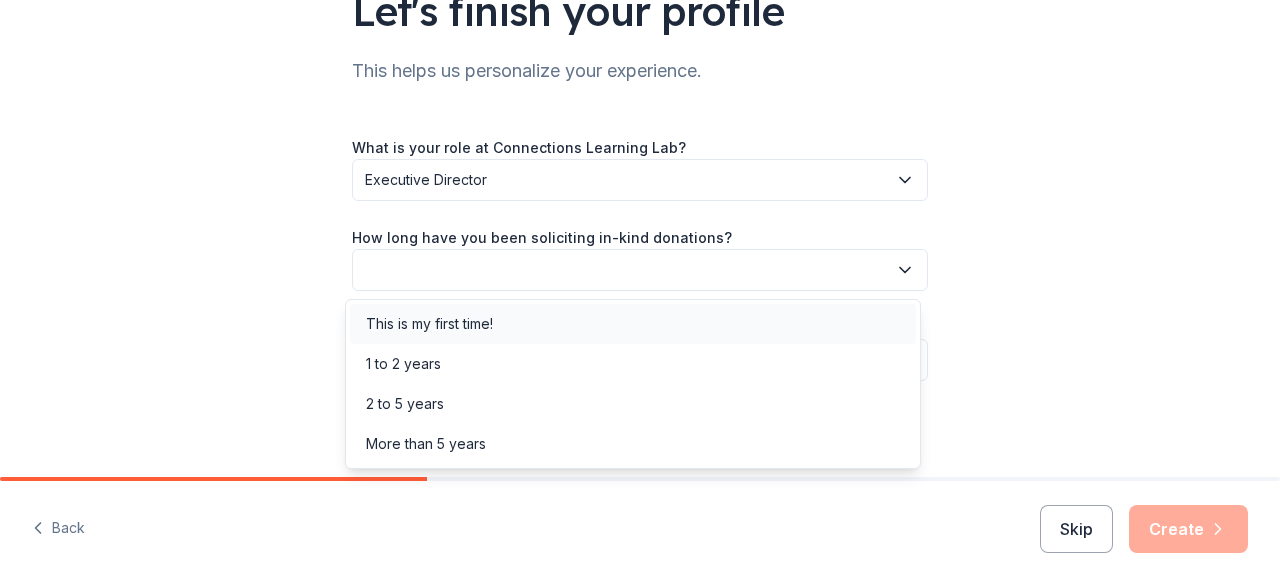 click on "This is my first time!" at bounding box center [633, 324] 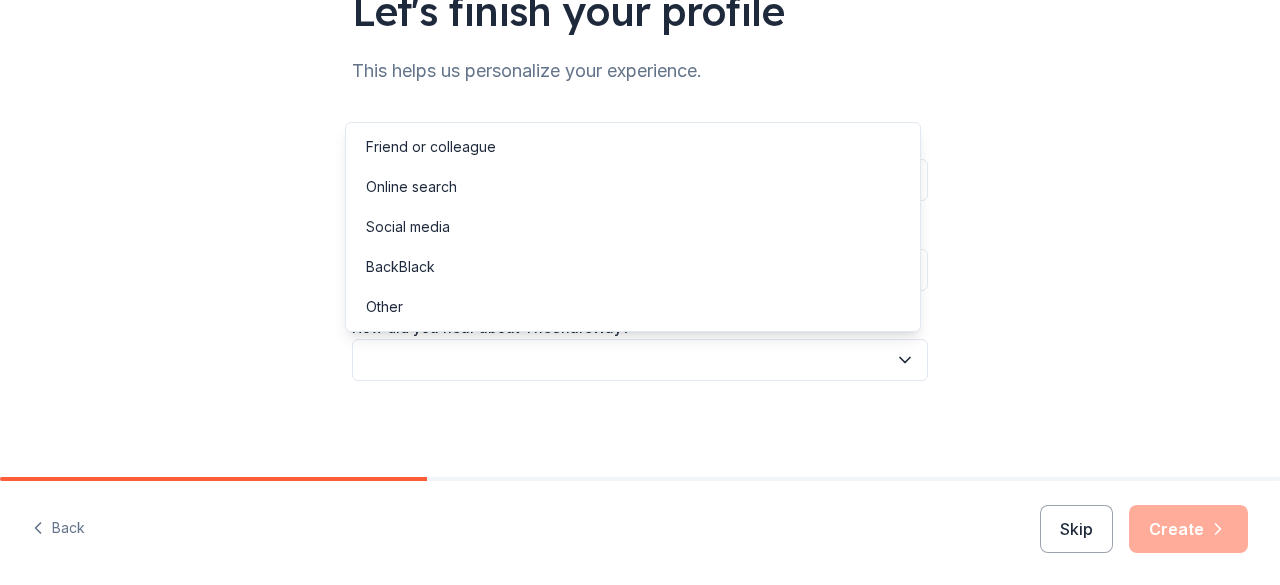 click at bounding box center [640, 360] 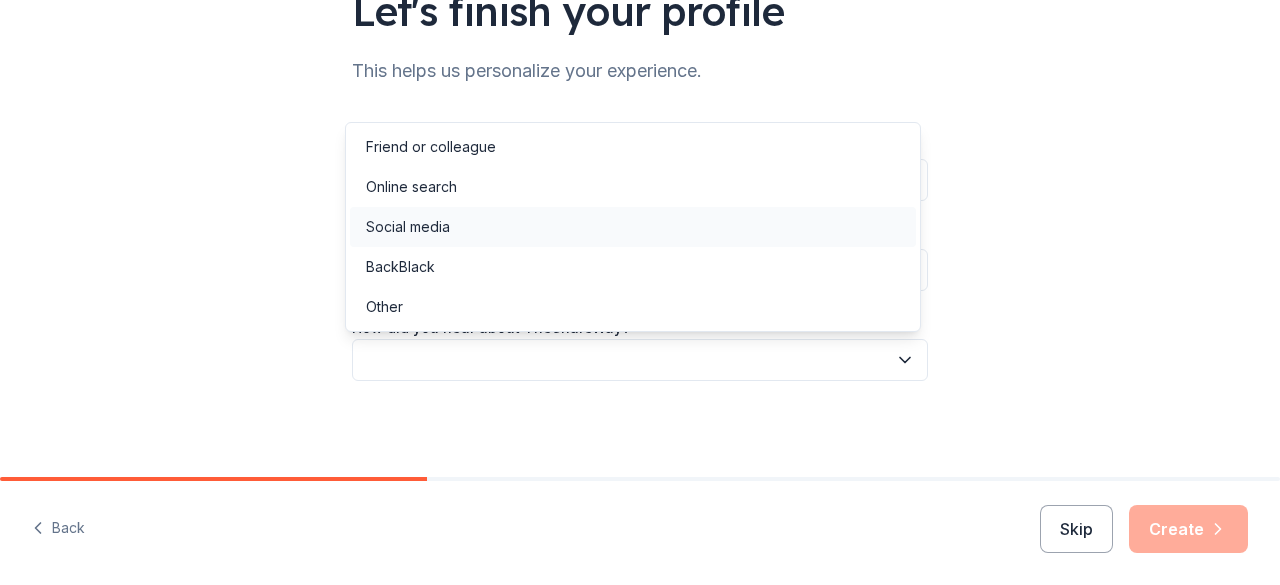 click on "Social media" at bounding box center [633, 227] 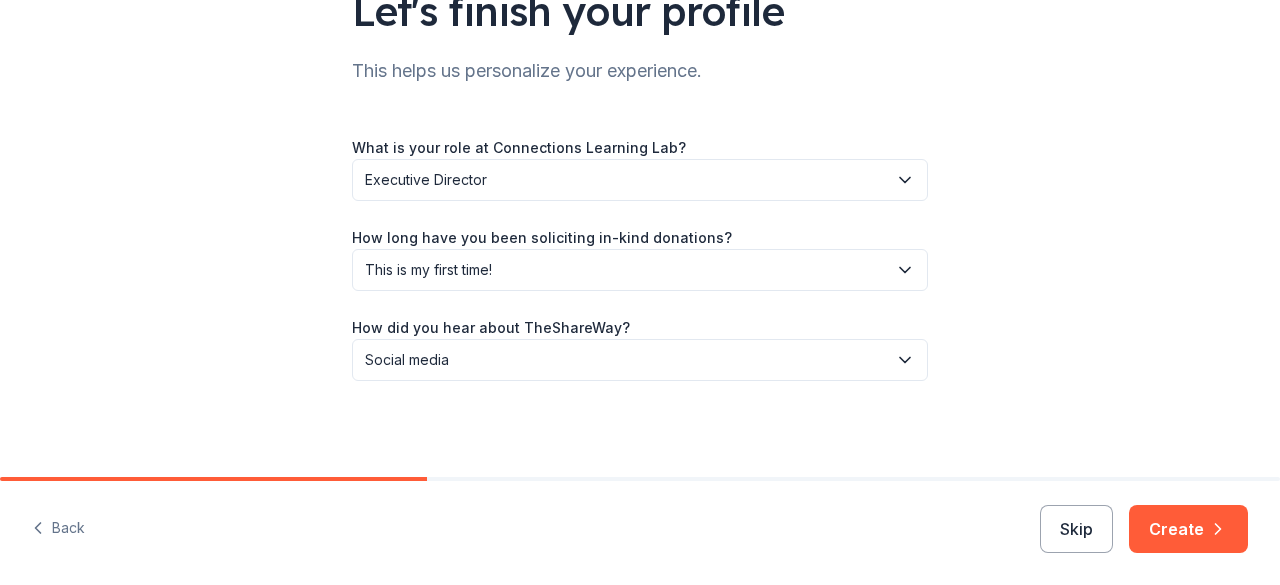 click on "Social media" at bounding box center (626, 360) 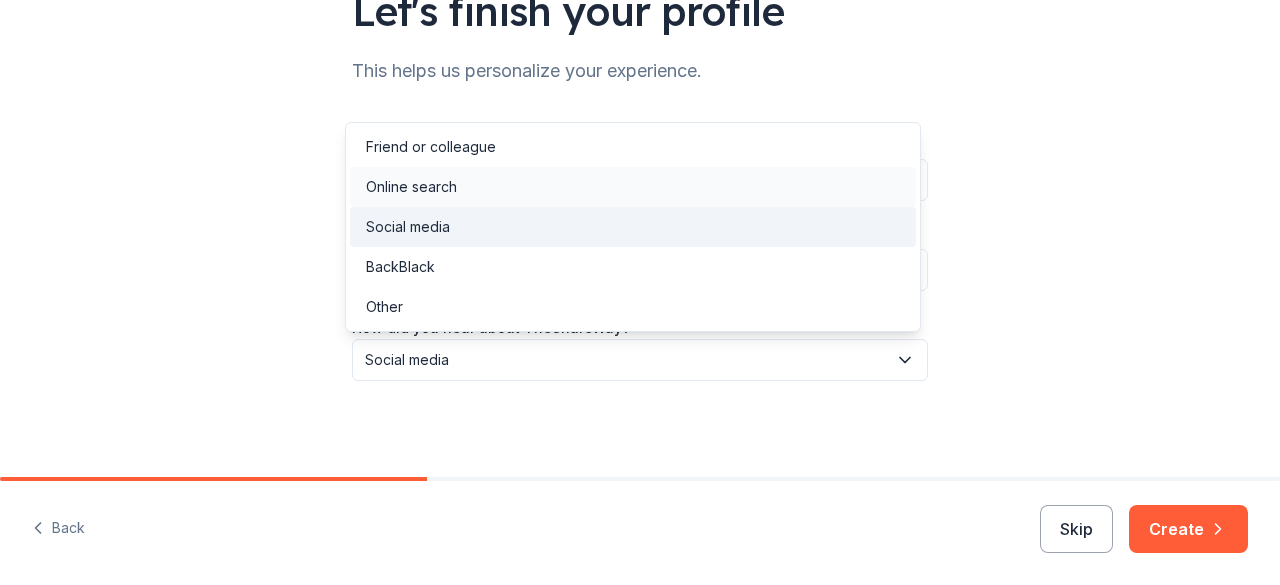 click on "Online search" at bounding box center (633, 187) 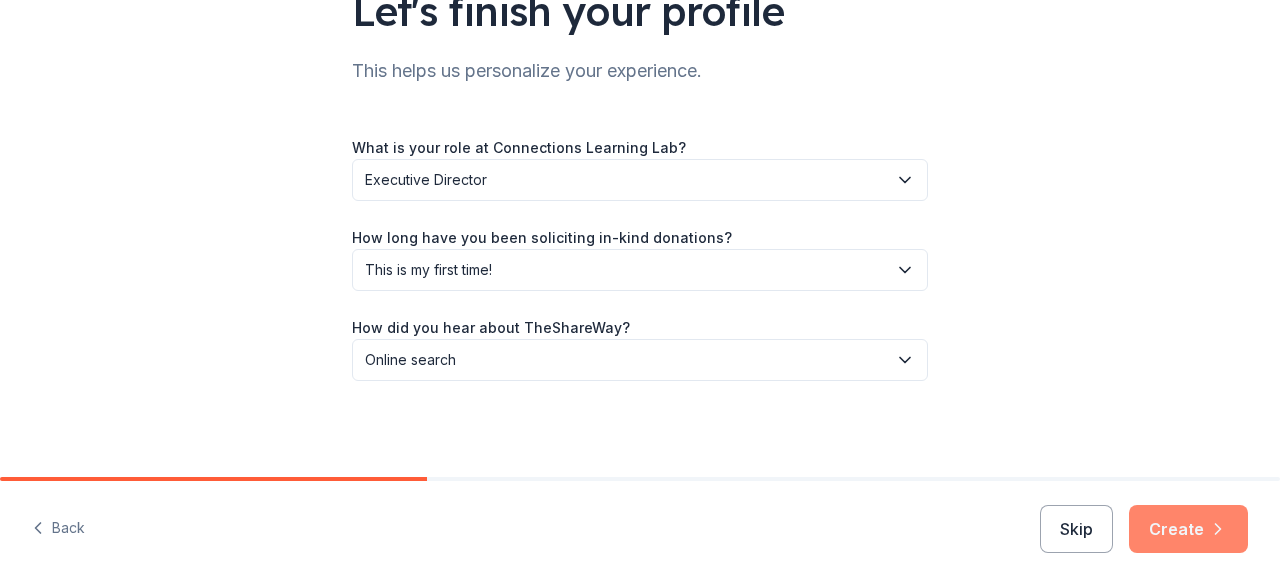 click on "Create" at bounding box center (1188, 529) 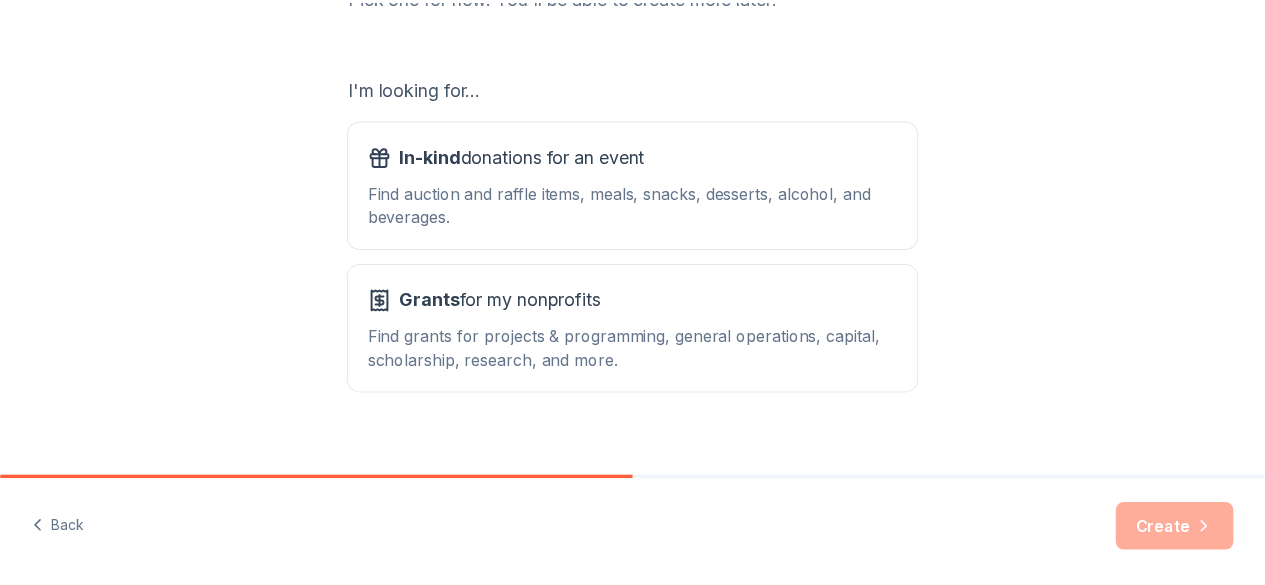 scroll, scrollTop: 307, scrollLeft: 0, axis: vertical 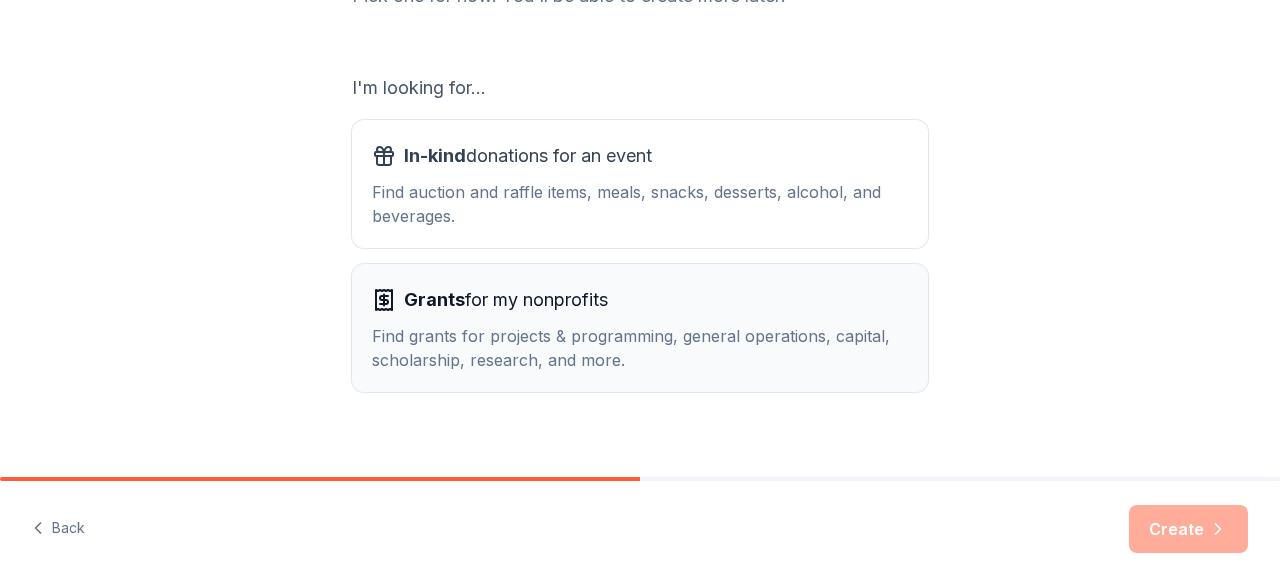 click on "Find grants for projects & programming, general operations, capital, scholarship, research, and more." at bounding box center (640, 348) 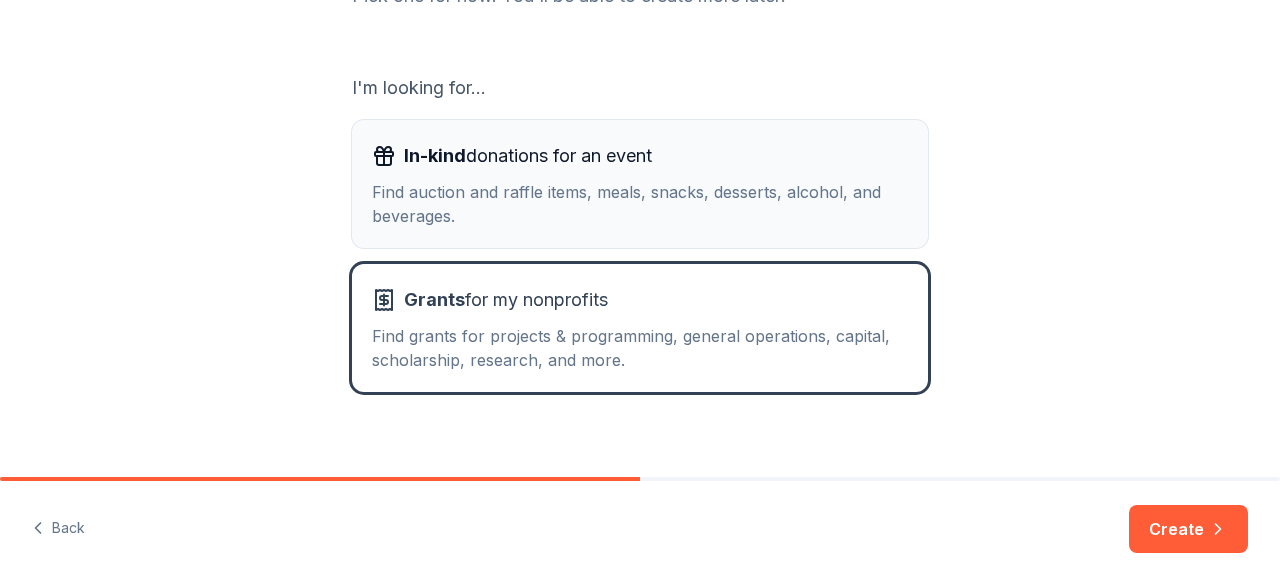 click on "In-kind  donations for an event" at bounding box center [640, 156] 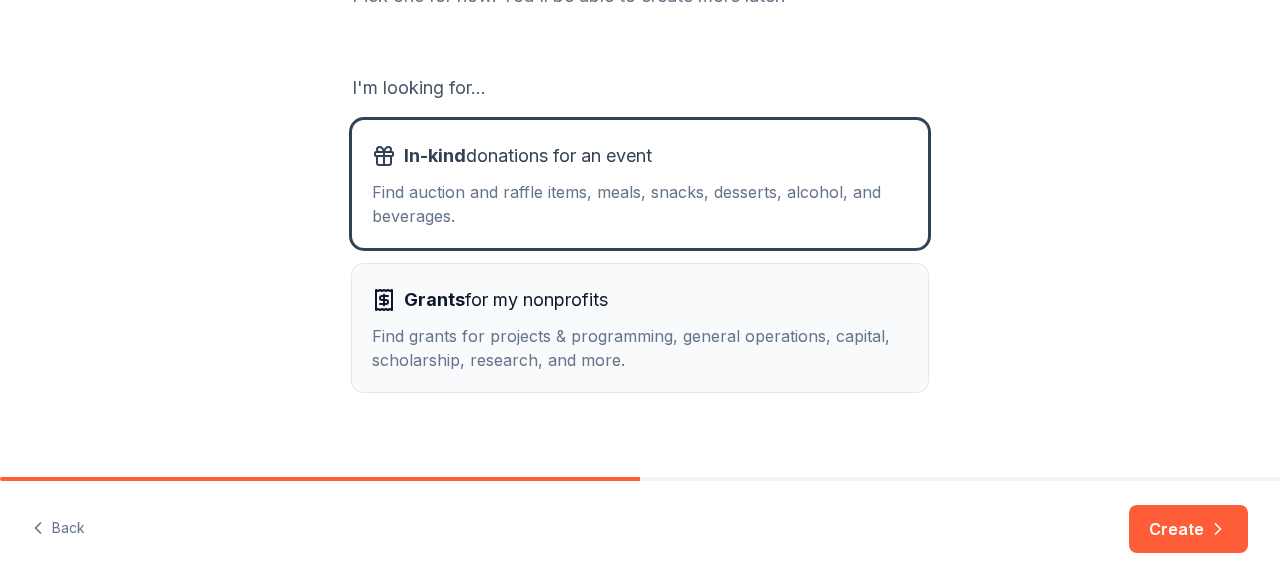 drag, startPoint x: 727, startPoint y: 271, endPoint x: 728, endPoint y: 290, distance: 19.026299 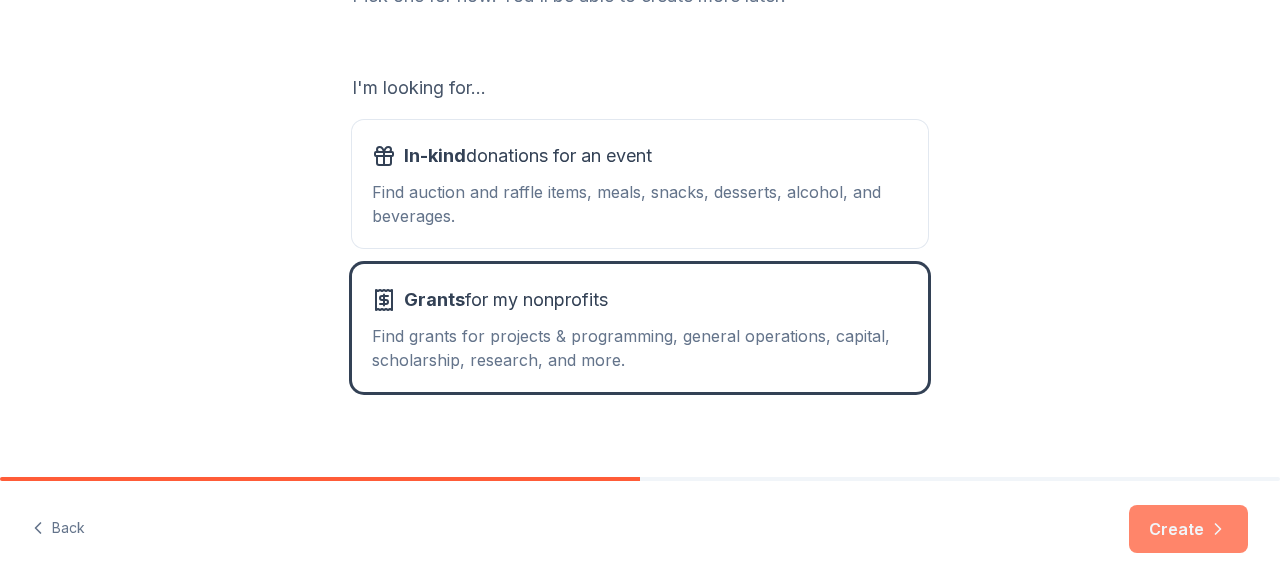 click on "Create" at bounding box center [1188, 529] 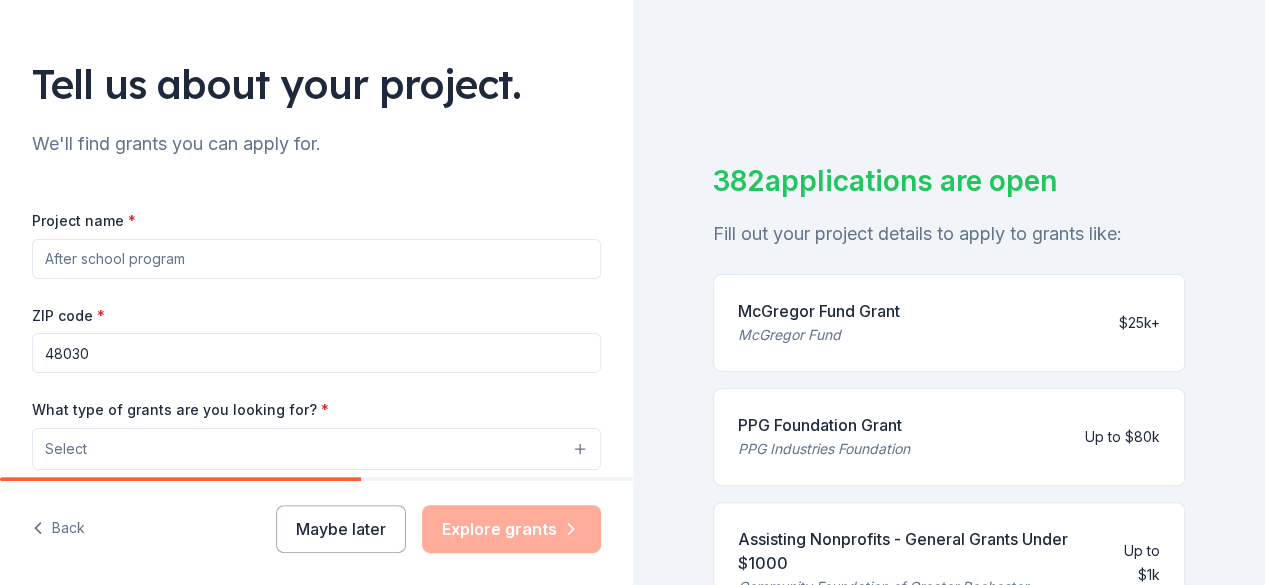 scroll, scrollTop: 116, scrollLeft: 0, axis: vertical 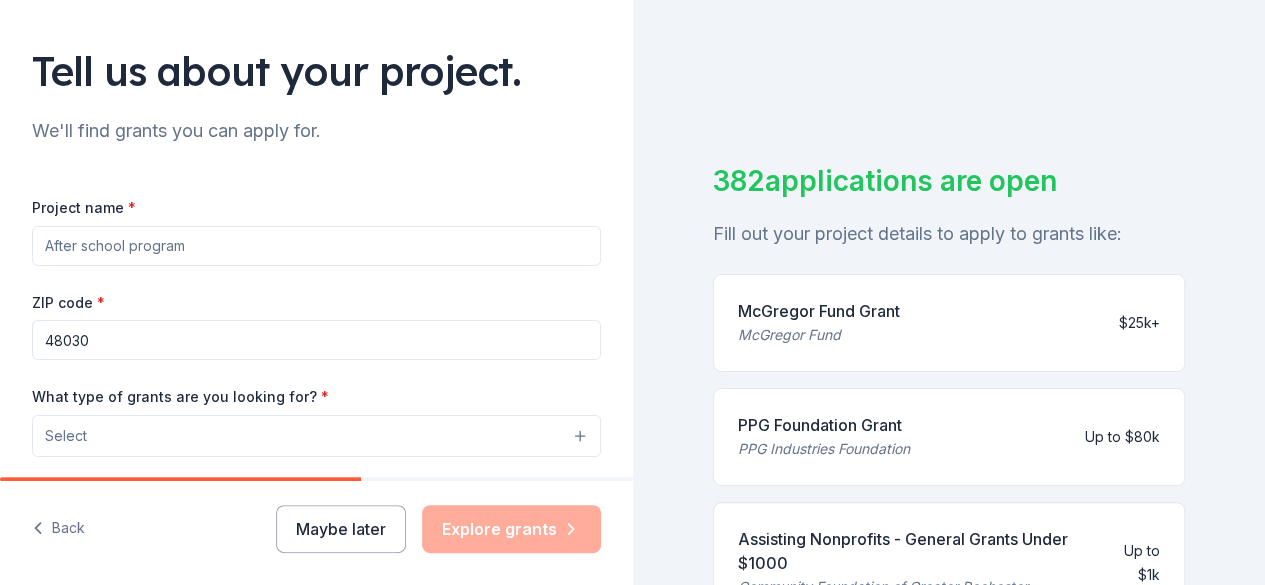 click on "Project name *" at bounding box center [316, 246] 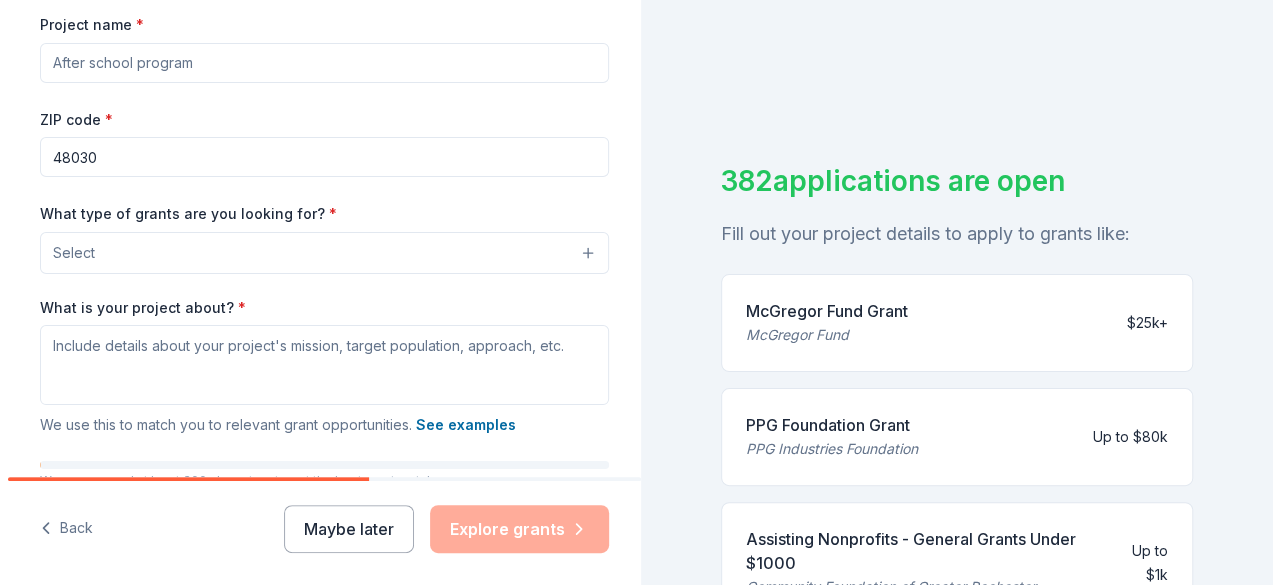 scroll, scrollTop: 301, scrollLeft: 0, axis: vertical 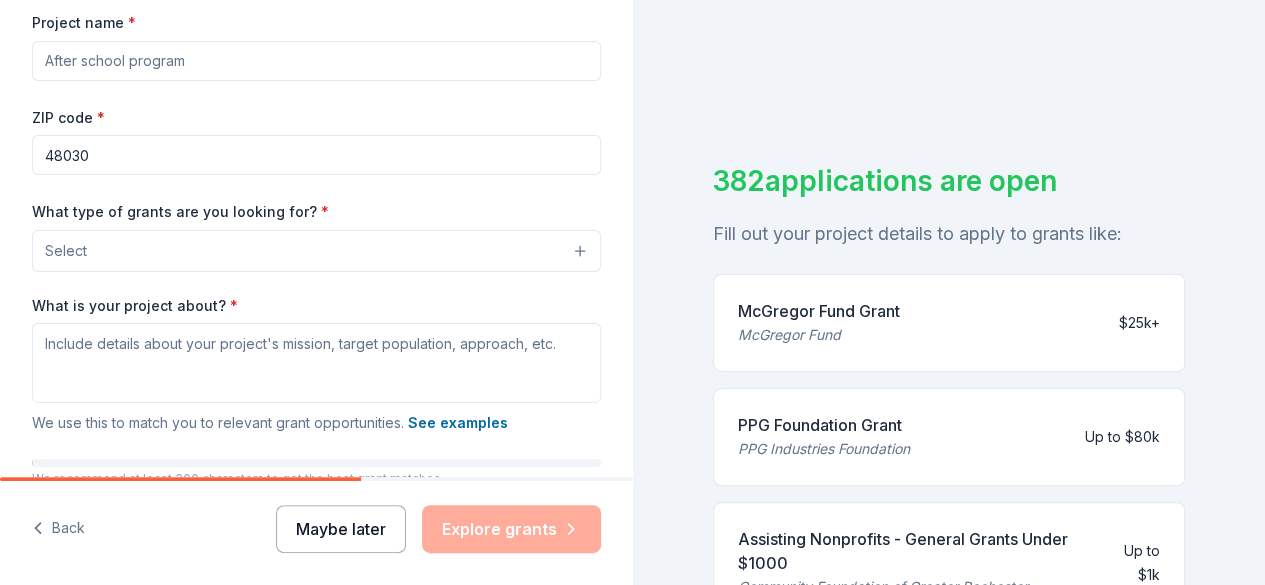 click on "Maybe later" at bounding box center [341, 529] 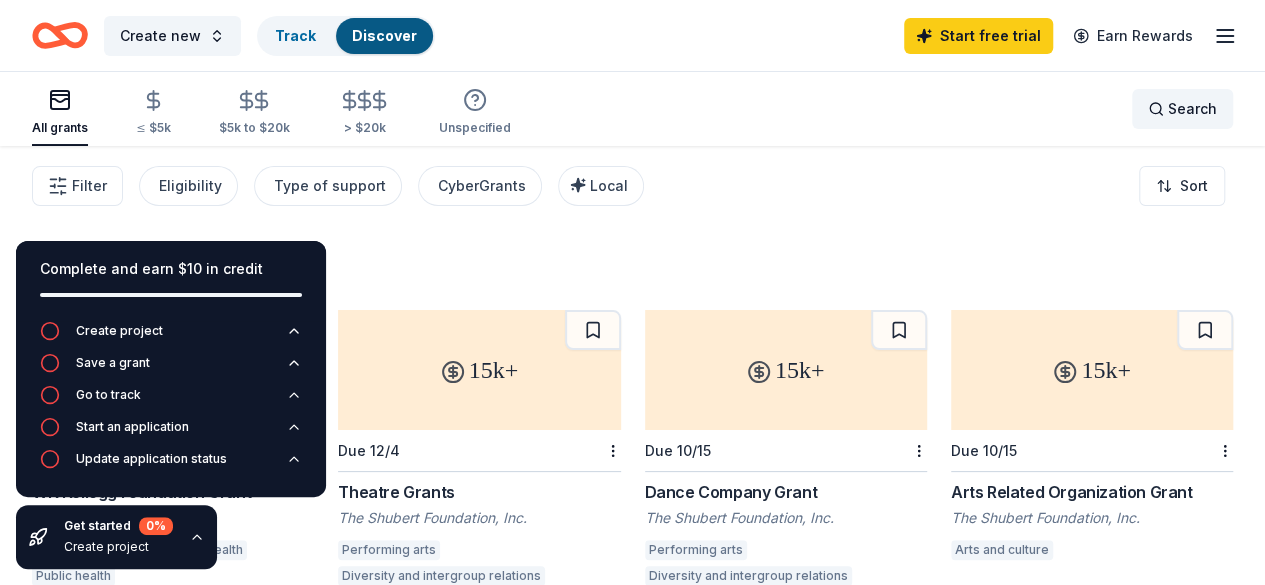 click on "Search" at bounding box center [1192, 109] 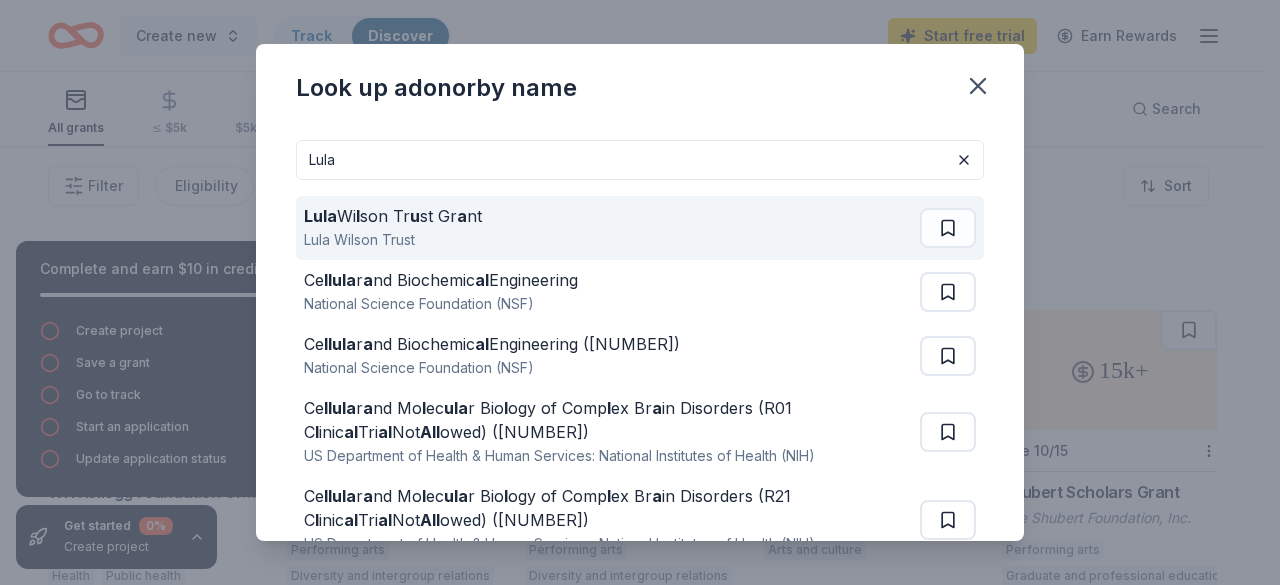 type on "Lula" 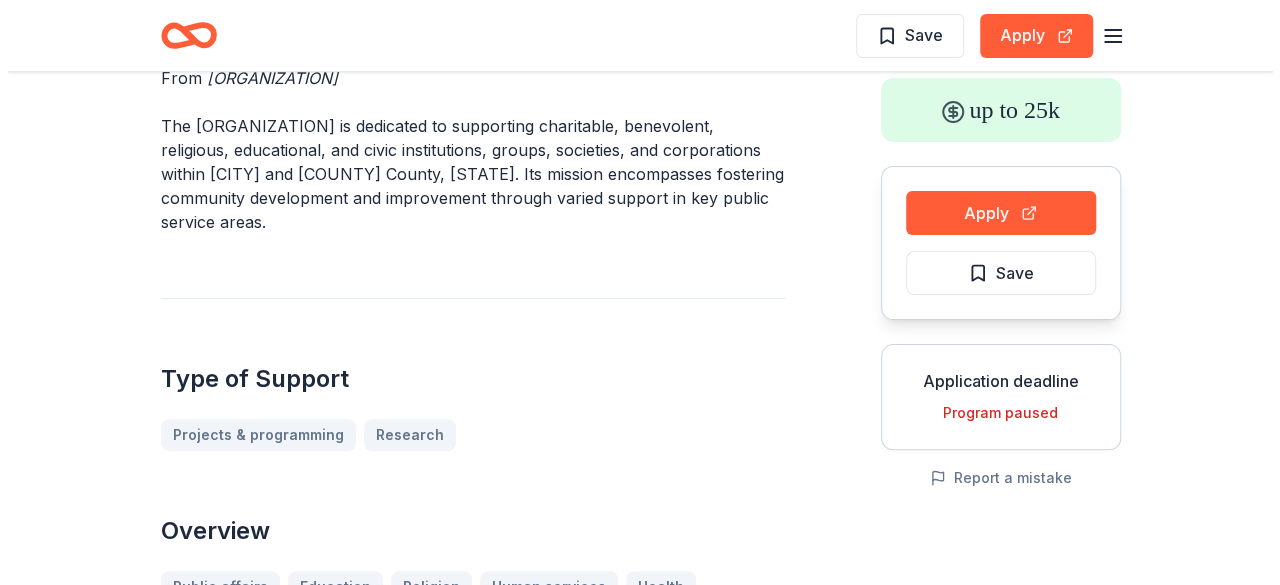 scroll, scrollTop: 0, scrollLeft: 0, axis: both 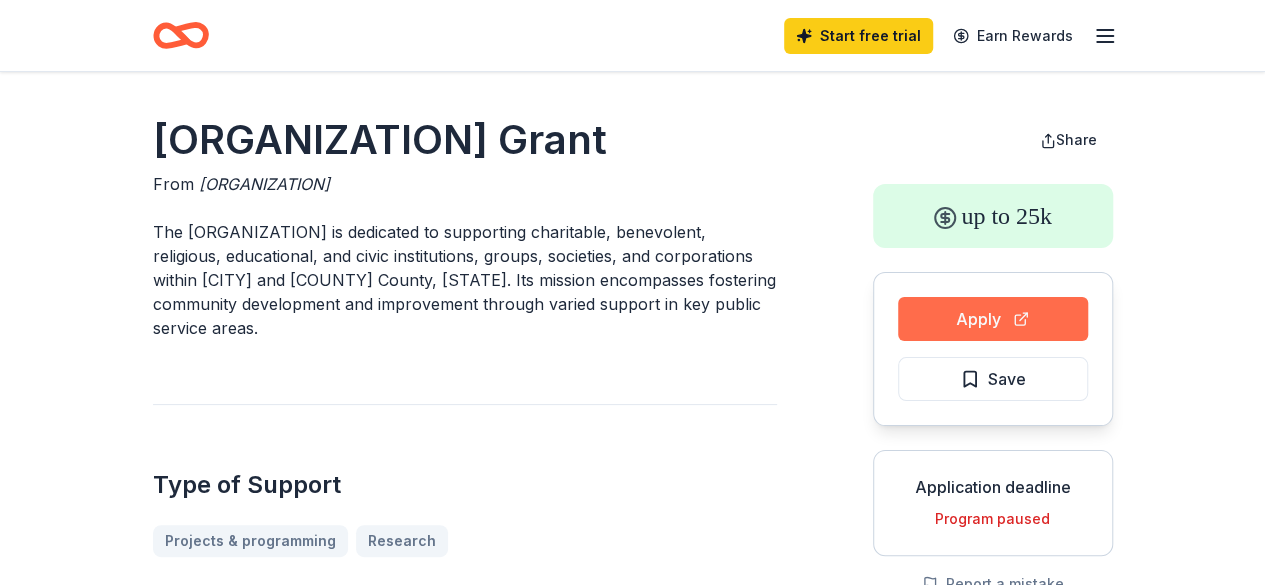 click on "Apply" at bounding box center [993, 319] 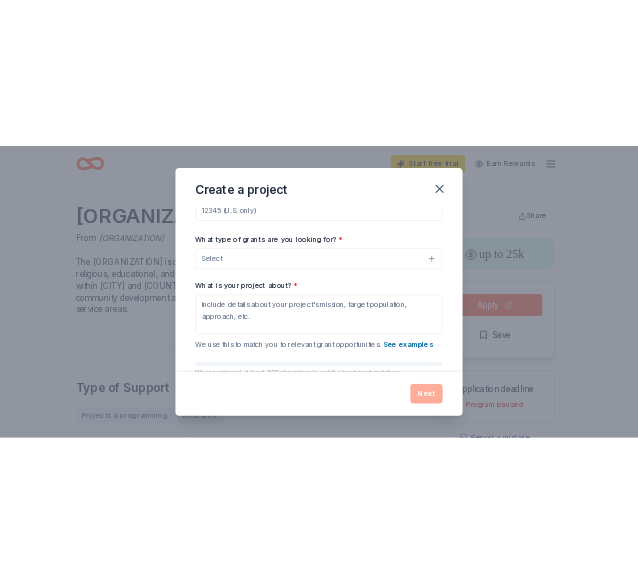 scroll, scrollTop: 0, scrollLeft: 0, axis: both 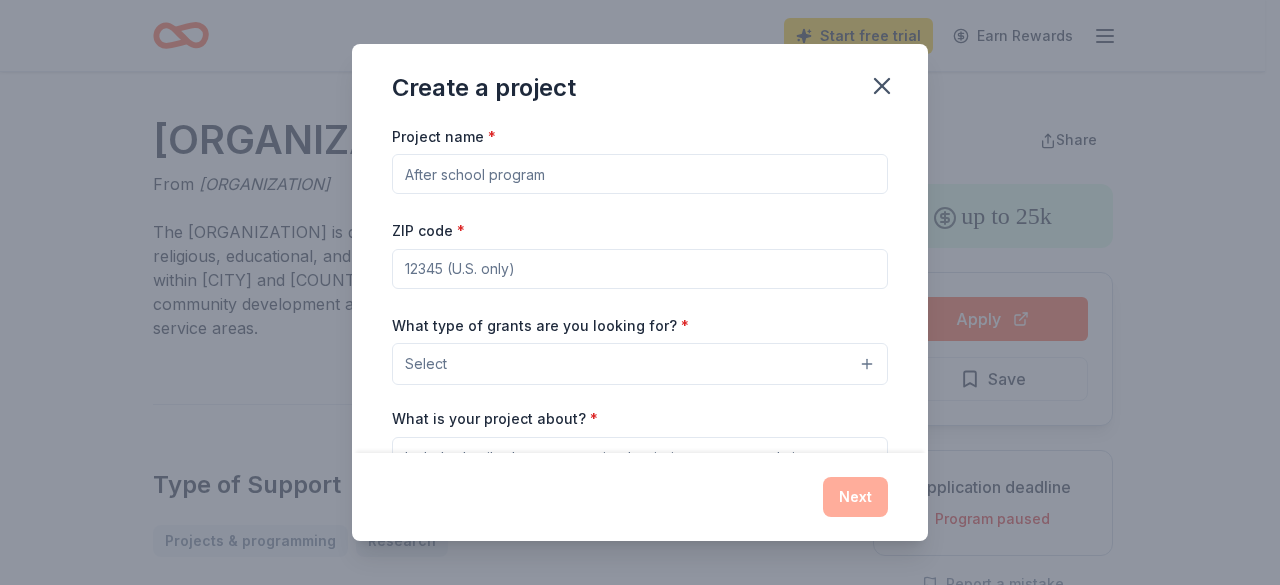click on "Create a project Project name * ZIP code * What type of grants are you looking for? * Select What is your project about? * We use this to match you to relevant grant opportunities.   See examples We recommend at least 300 characters to get the best grant matches. Send me reminders Email me reminders of grant application deadlines Next" at bounding box center (640, 292) 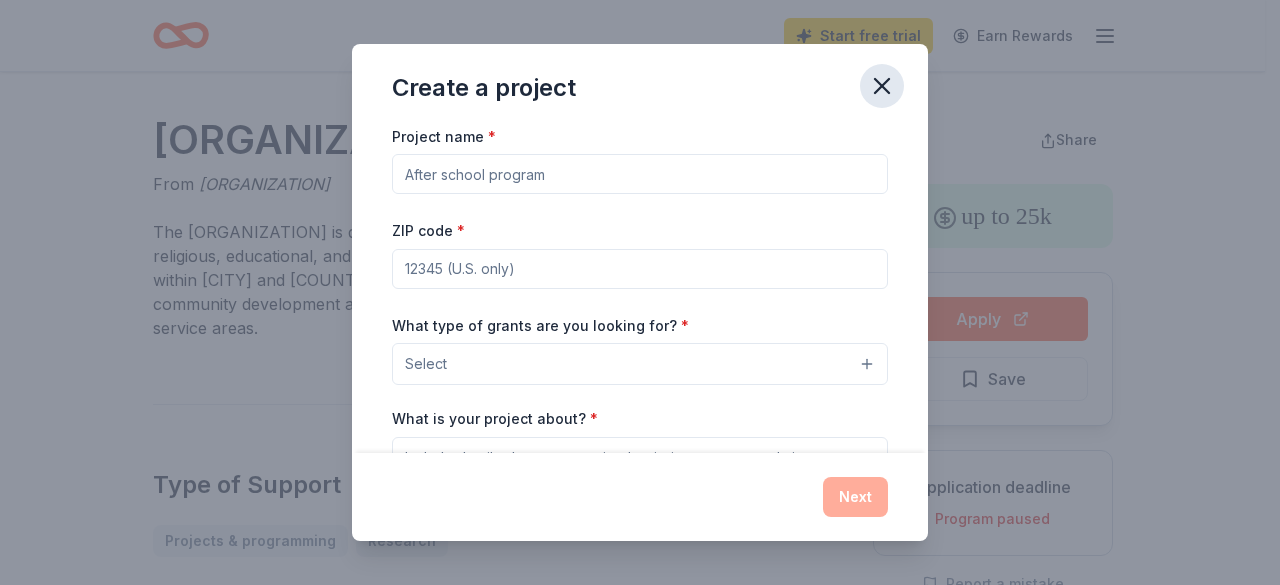 click 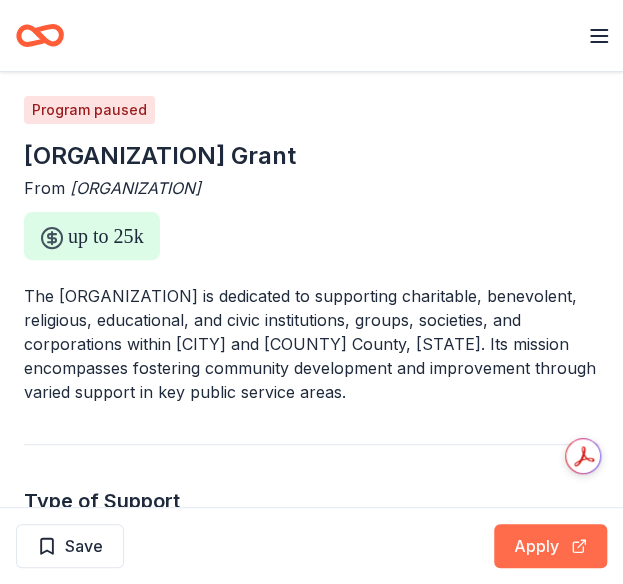 click on "Apply" at bounding box center (550, 546) 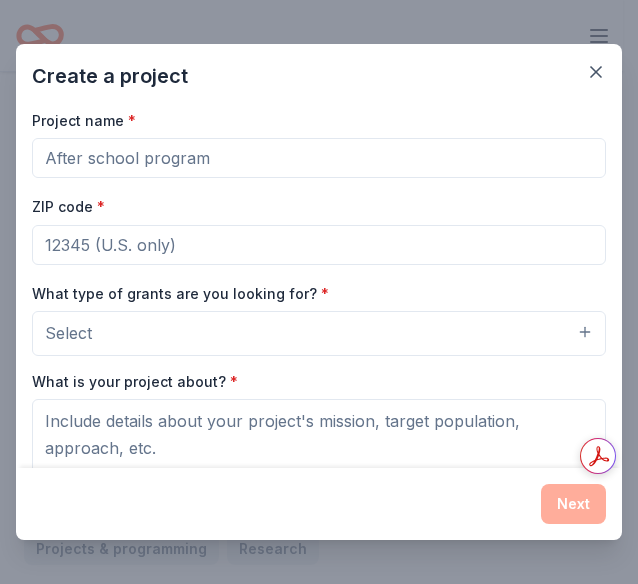 click on "Project name *" at bounding box center (319, 158) 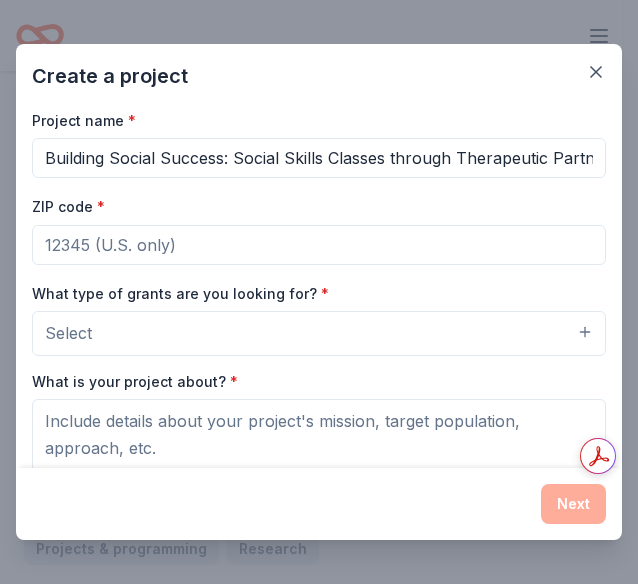 scroll, scrollTop: 0, scrollLeft: 58, axis: horizontal 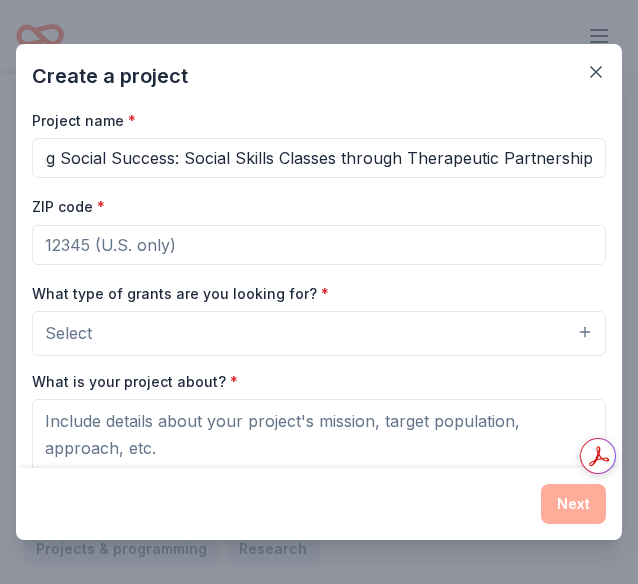 click on "Building Social Success: Social Skills Classes through Therapeutic Partnership" at bounding box center [319, 158] 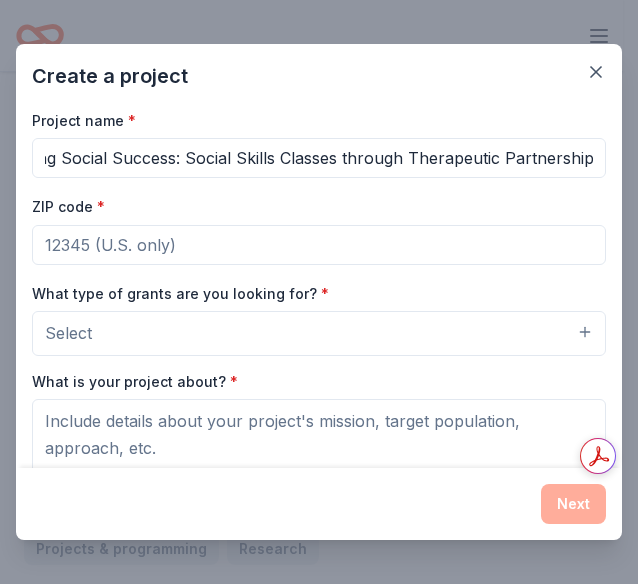 scroll, scrollTop: 0, scrollLeft: 44, axis: horizontal 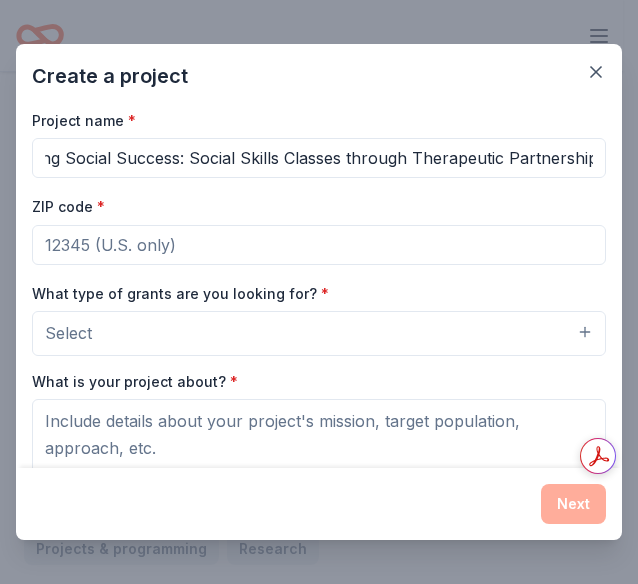 type on "Building Social Success: Social Skills Classes through Therapeutic Partnership" 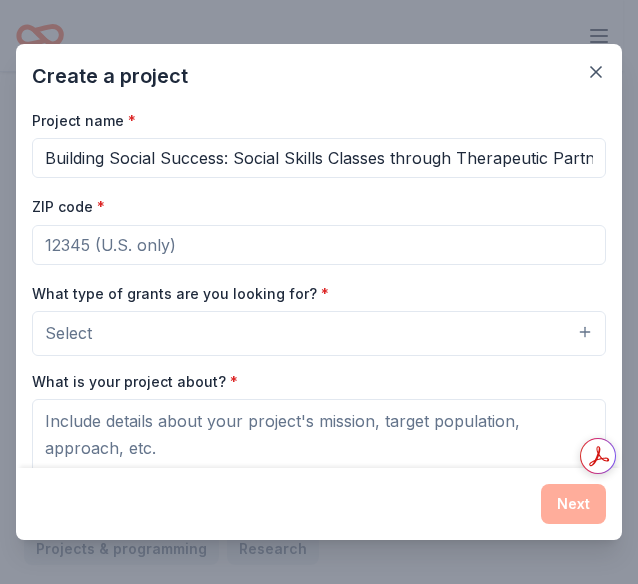 click on "ZIP code *" at bounding box center [319, 245] 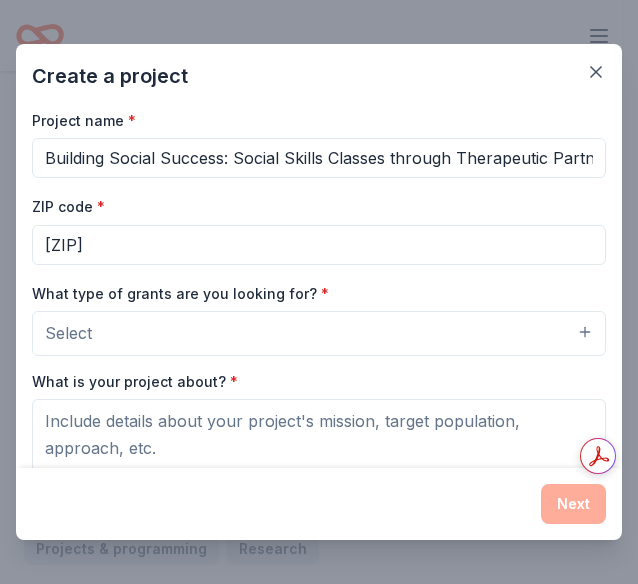 type on "[ZIP]" 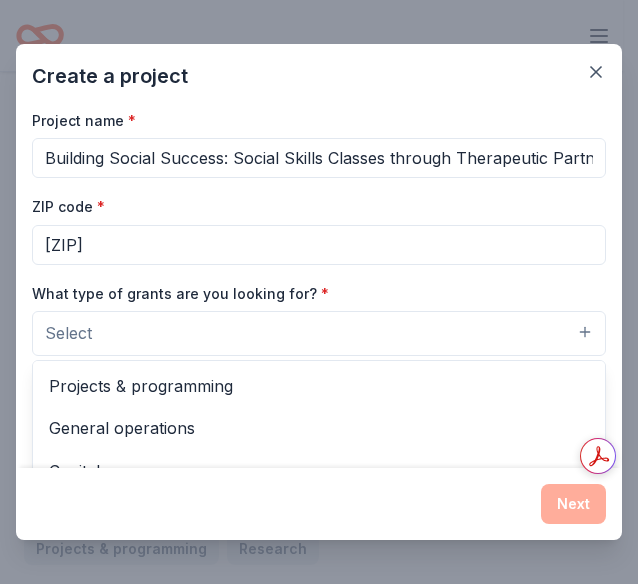click on "Select" at bounding box center (68, 333) 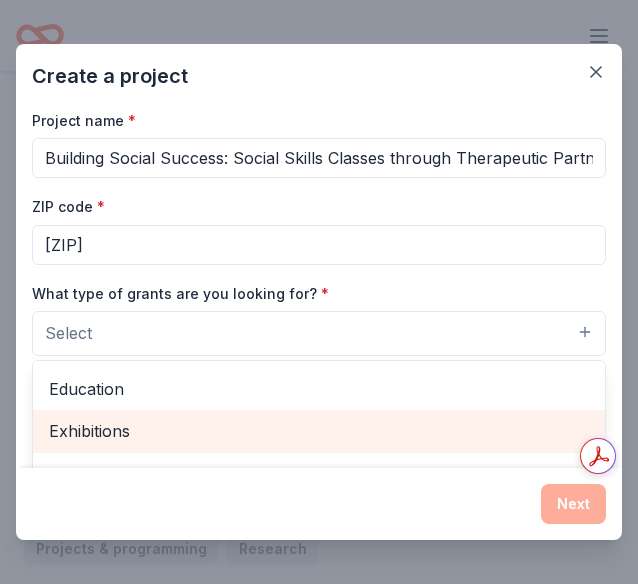 scroll, scrollTop: 208, scrollLeft: 0, axis: vertical 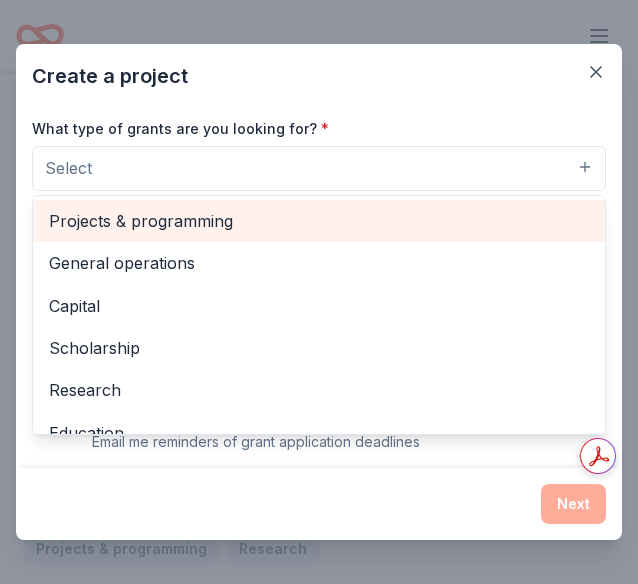 click on "Projects & programming" at bounding box center [319, 221] 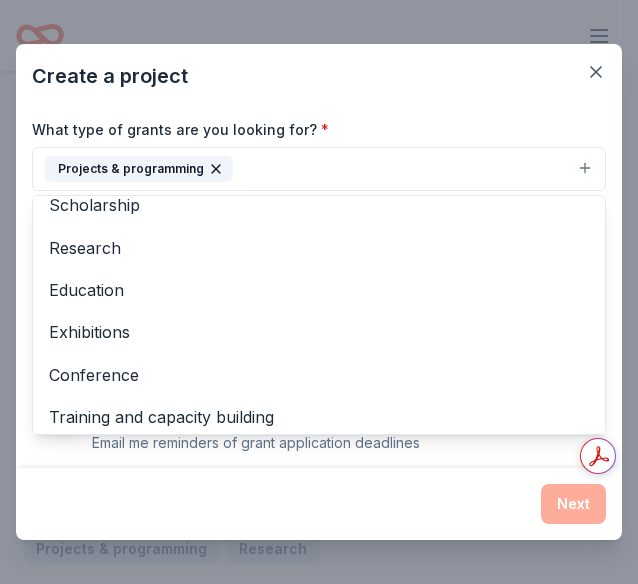 scroll, scrollTop: 106, scrollLeft: 0, axis: vertical 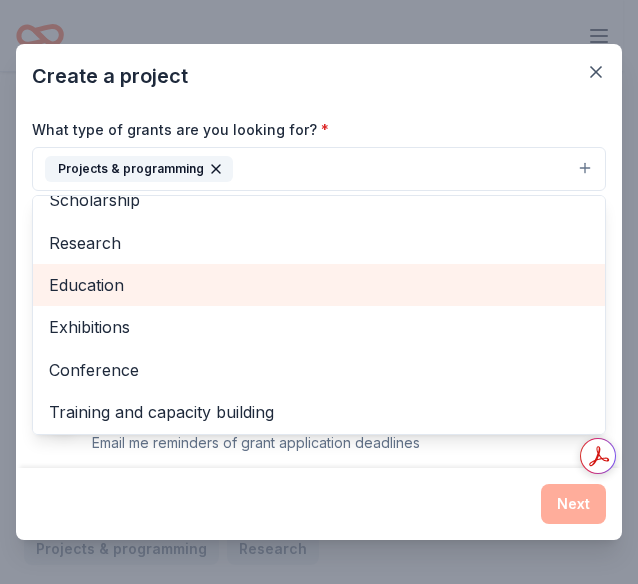 click on "Education" at bounding box center (319, 285) 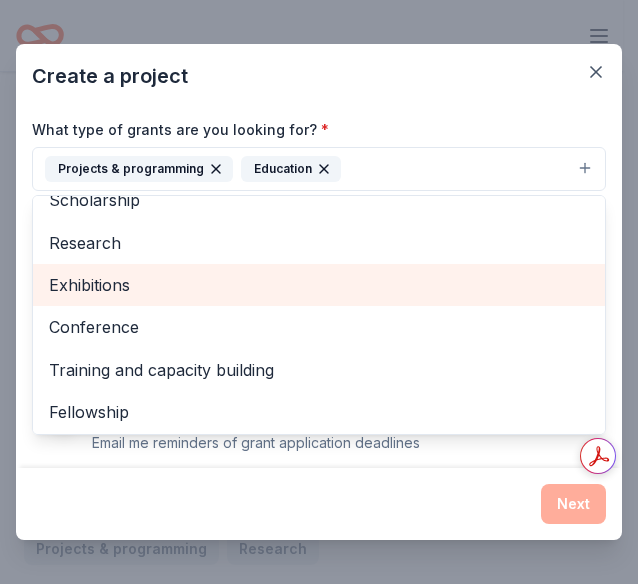 scroll, scrollTop: 150, scrollLeft: 0, axis: vertical 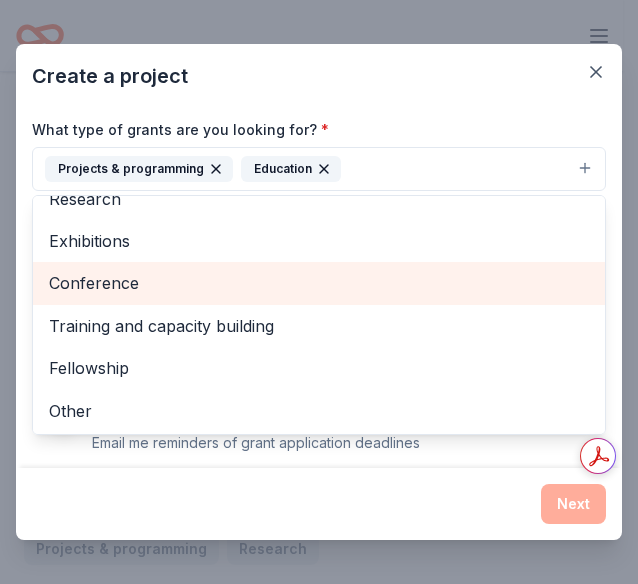 click on "Conference" at bounding box center [319, 283] 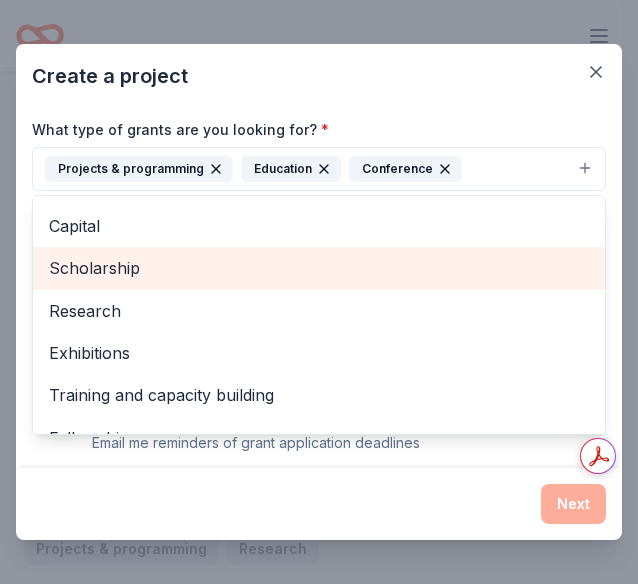 scroll, scrollTop: 0, scrollLeft: 0, axis: both 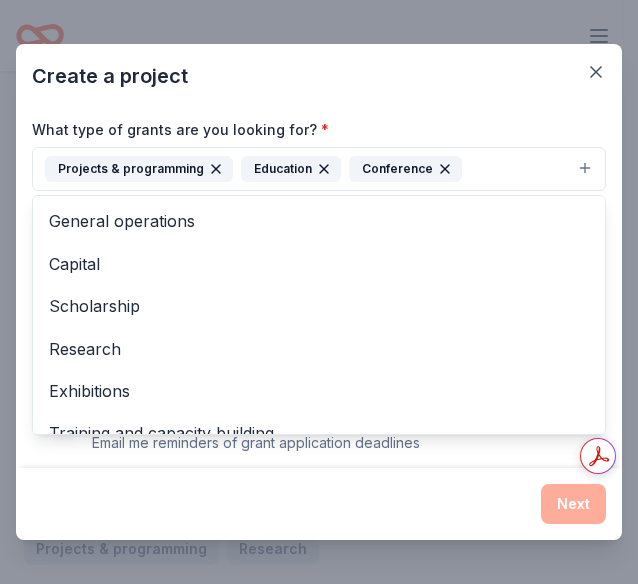 click on "Project name * Building Social Success: Social Skills Classes through Therapeutic Partnership ZIP code * [ZIP] What type of grants are you looking for? * Projects & programming Education Conference General operations Capital Scholarship Research Exhibitions Training and capacity building Fellowship Other What is your project about? * We use this to match you to relevant grant opportunities. See examples We recommend at least 300 characters to get the best grant matches. Send me reminders Email me reminders of grant application deadlines" at bounding box center [319, 199] 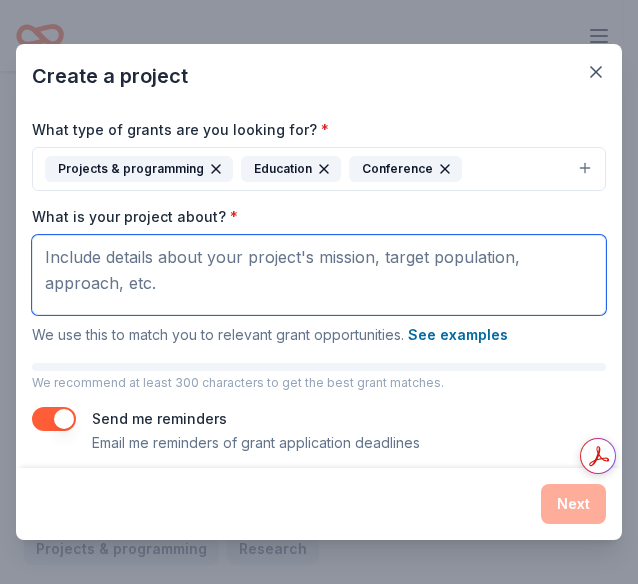 click on "What is your project about? *" at bounding box center (319, 275) 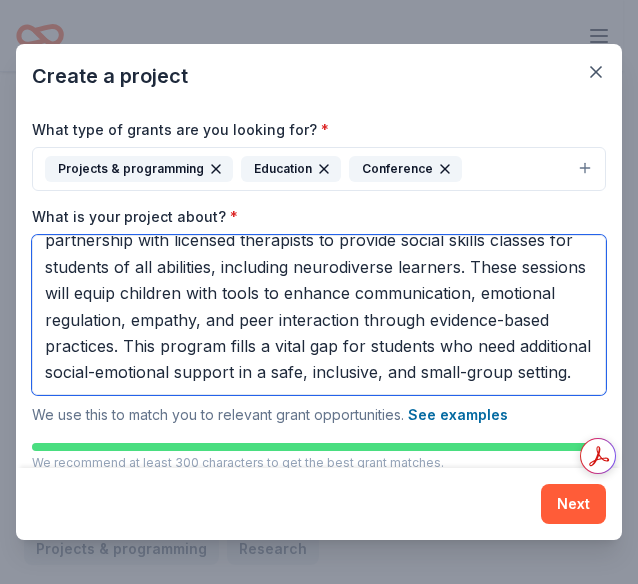 scroll, scrollTop: 68, scrollLeft: 0, axis: vertical 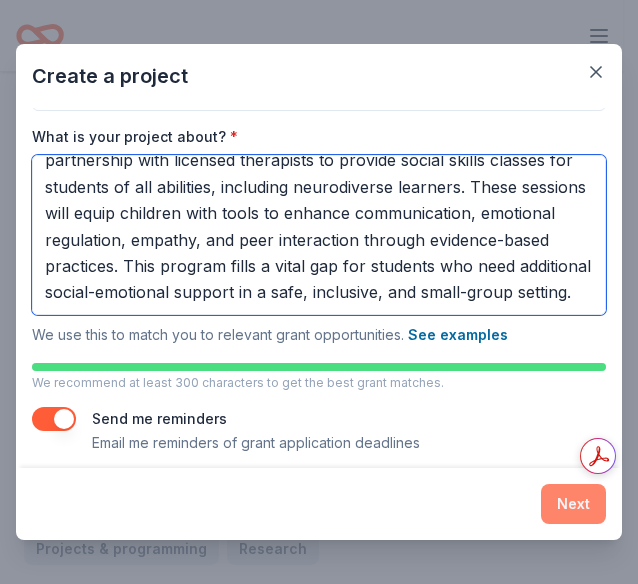 type on "Connections Learning Lab seeks funding to launch a new initiative in partnership with licensed therapists to provide social skills classes for students of all abilities, including neurodiverse learners. These sessions will equip children with tools to enhance communication, emotional regulation, empathy, and peer interaction through evidence-based practices. This program fills a vital gap for students who need additional social-emotional support in a safe, inclusive, and small-group setting." 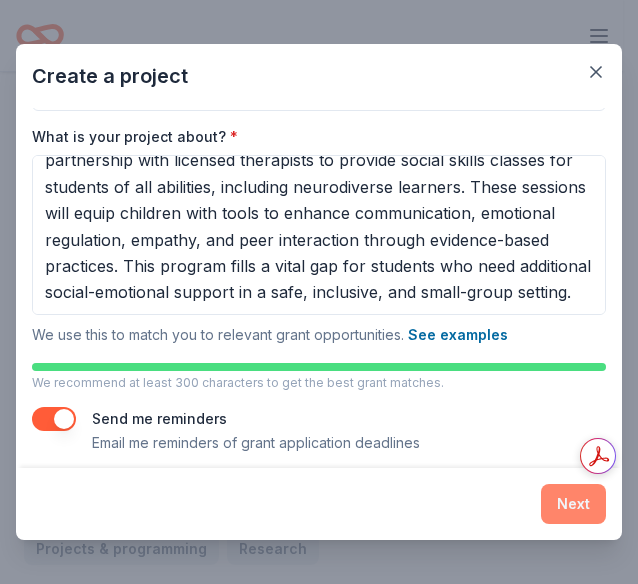 click on "Next" at bounding box center [573, 504] 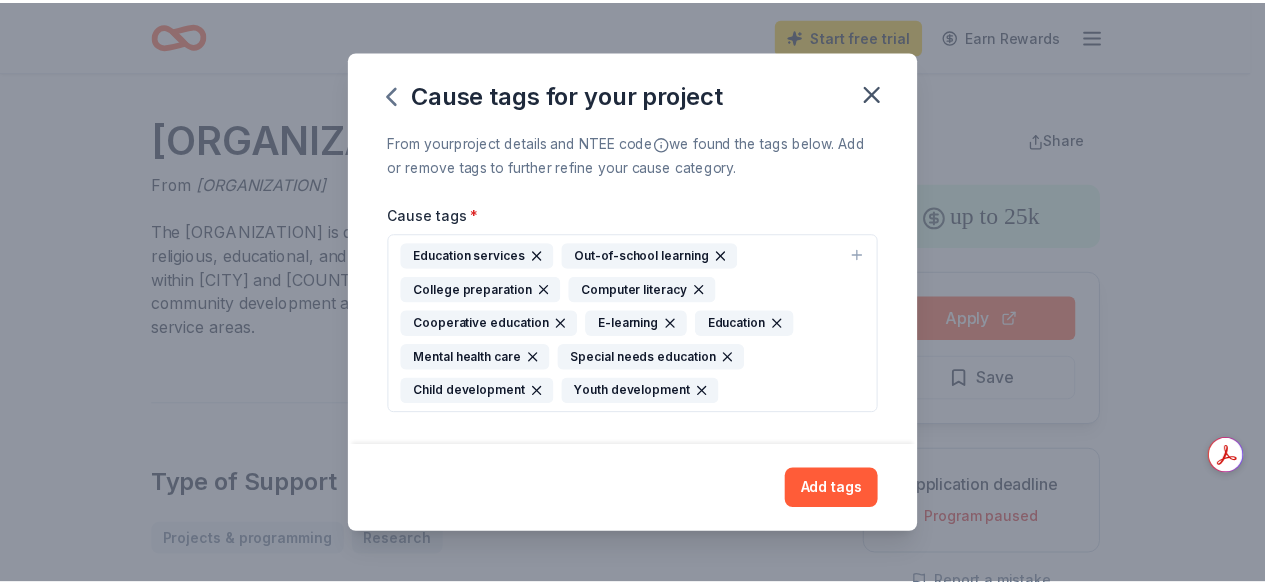 scroll, scrollTop: 0, scrollLeft: 0, axis: both 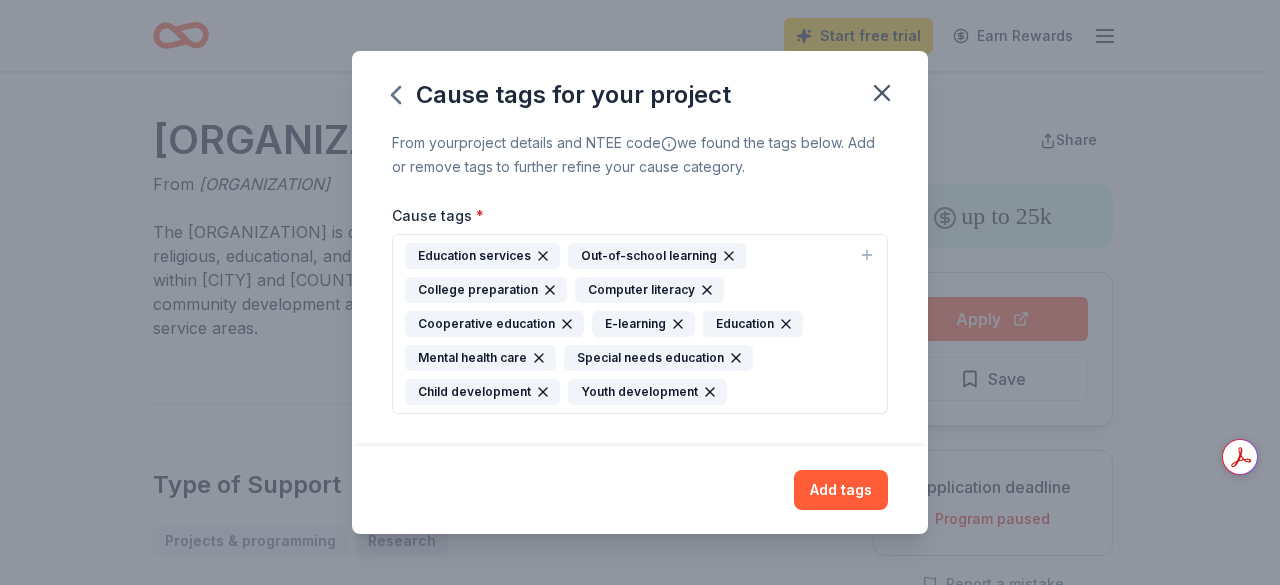 click 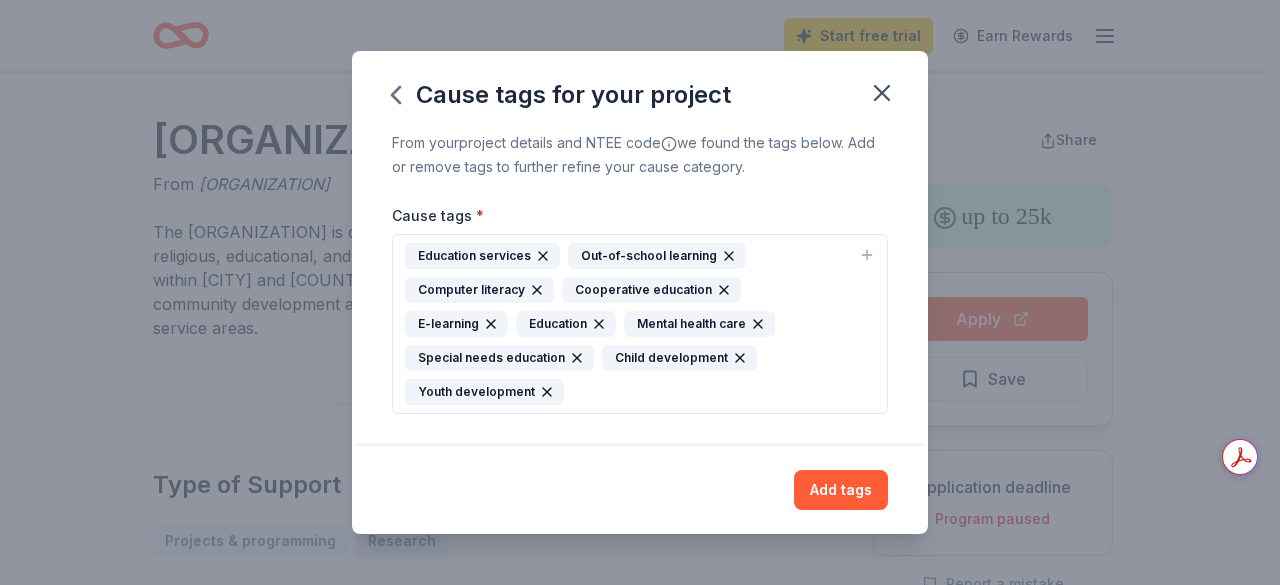 click 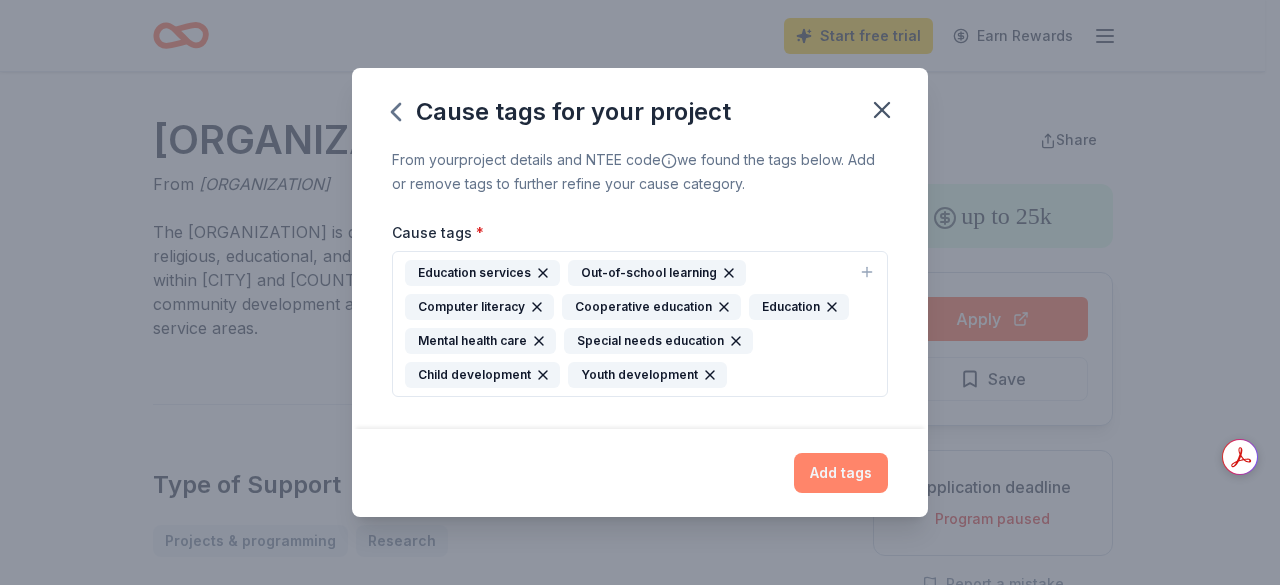 click on "Add tags" at bounding box center [841, 473] 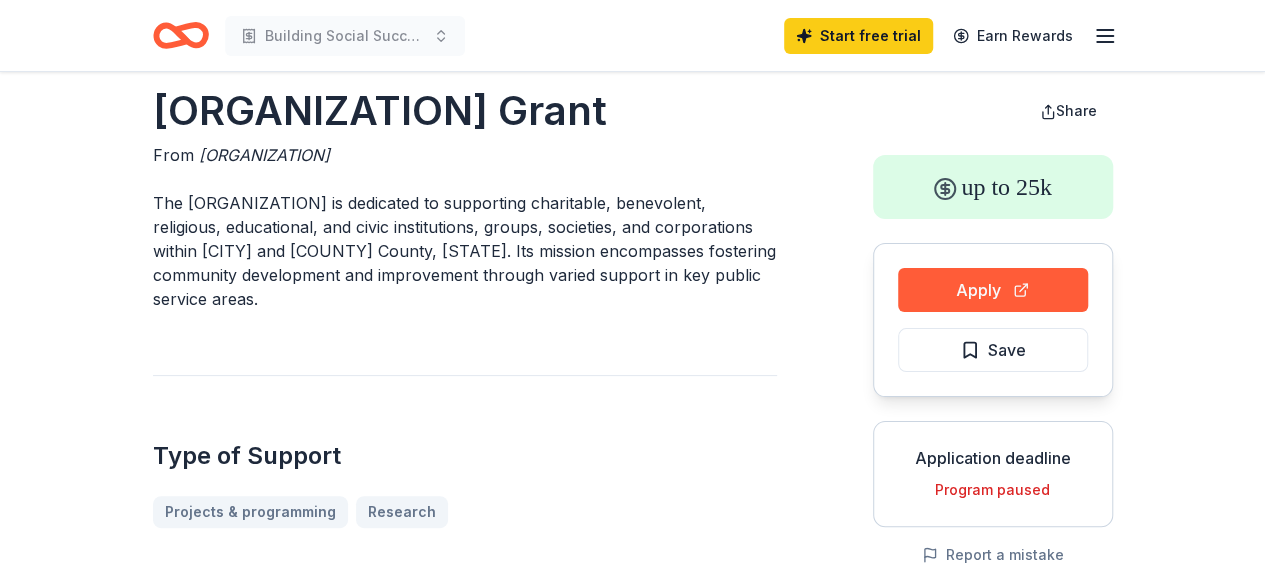 scroll, scrollTop: 0, scrollLeft: 0, axis: both 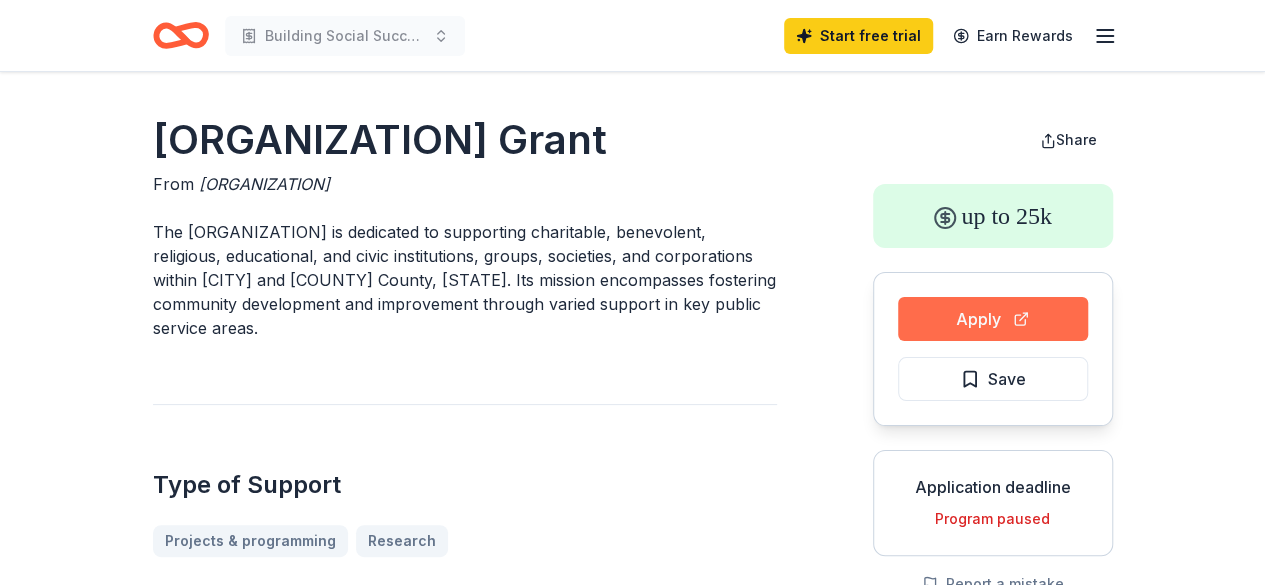 click on "Apply" at bounding box center (993, 319) 